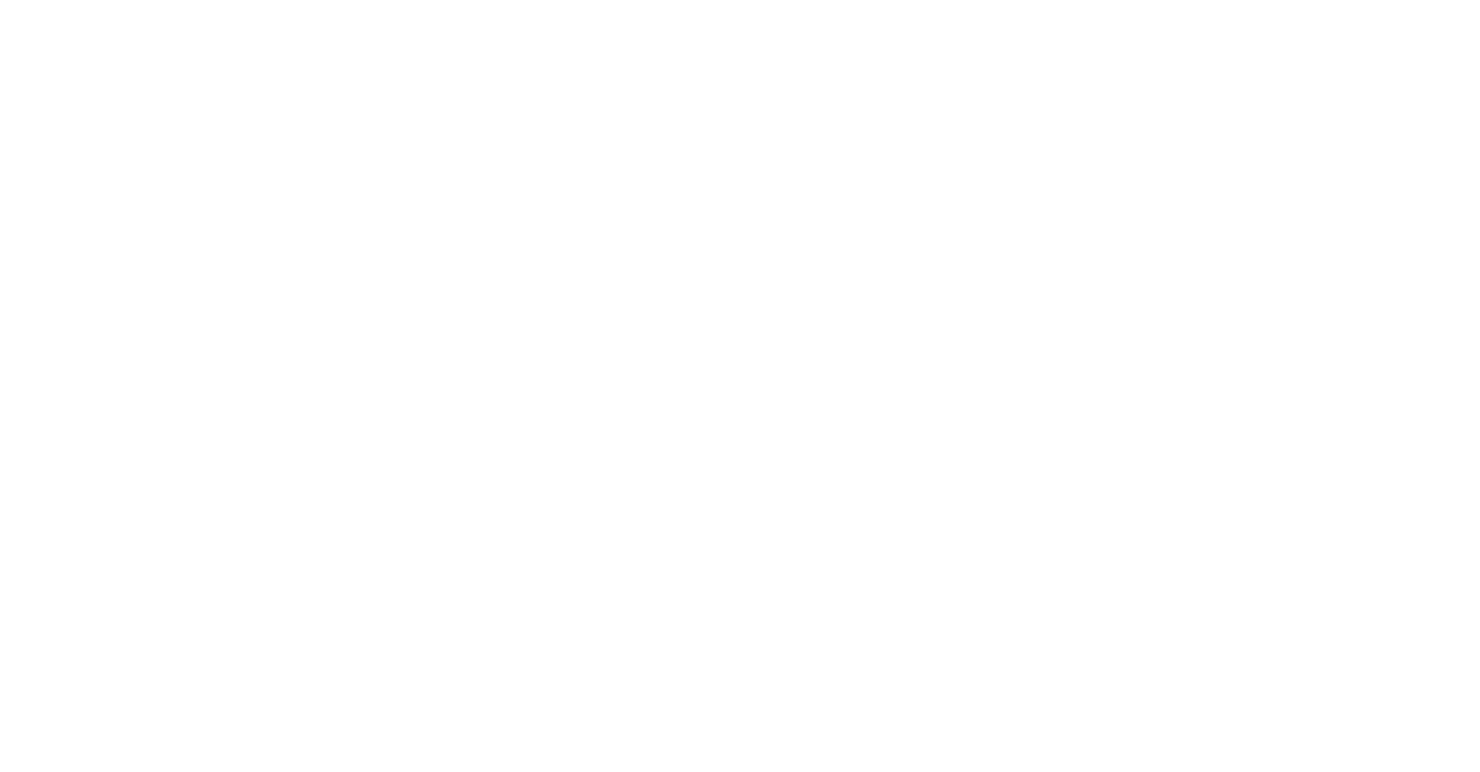 scroll, scrollTop: 0, scrollLeft: 0, axis: both 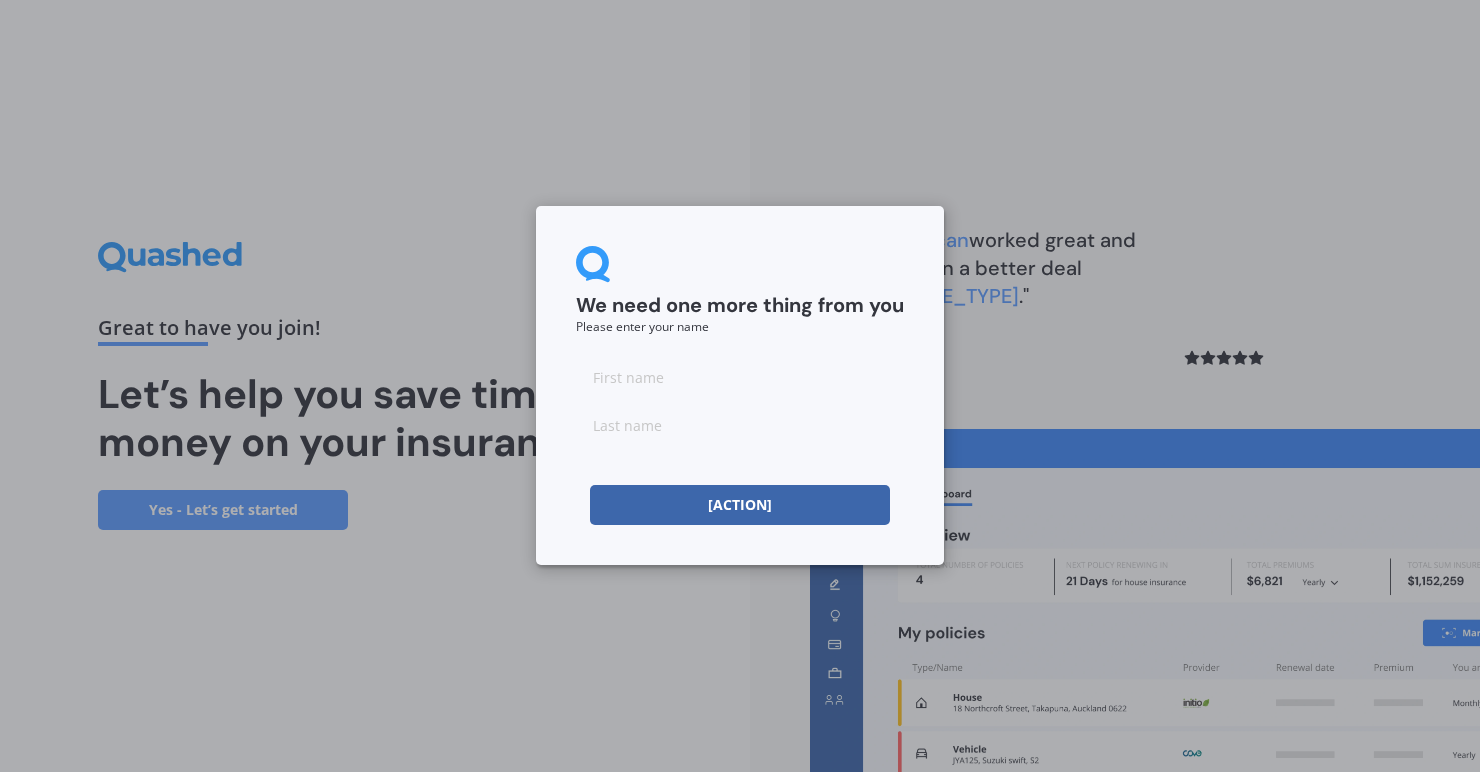 click at bounding box center (740, 377) 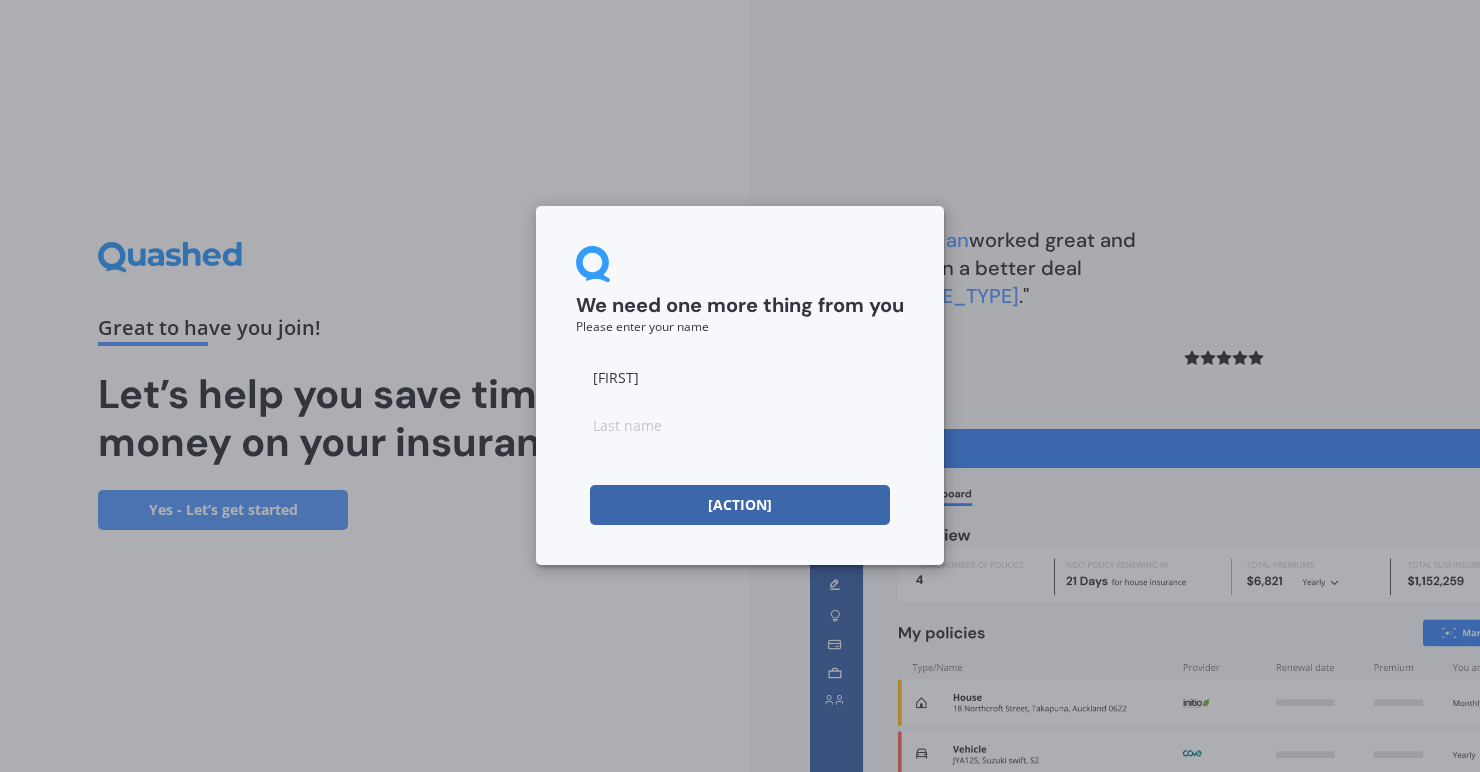 type on "[FIRST]" 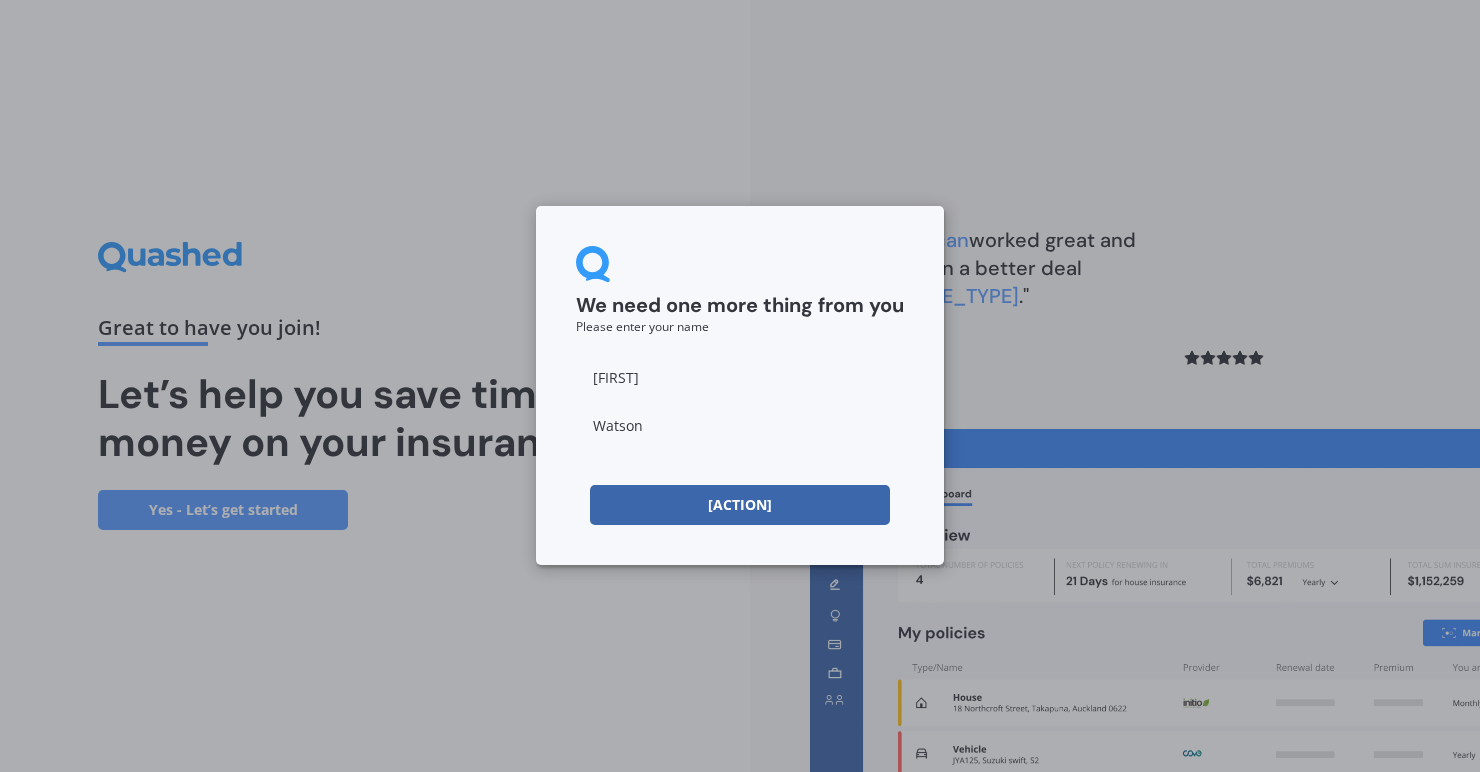click on "[ACTION]" at bounding box center [740, 505] 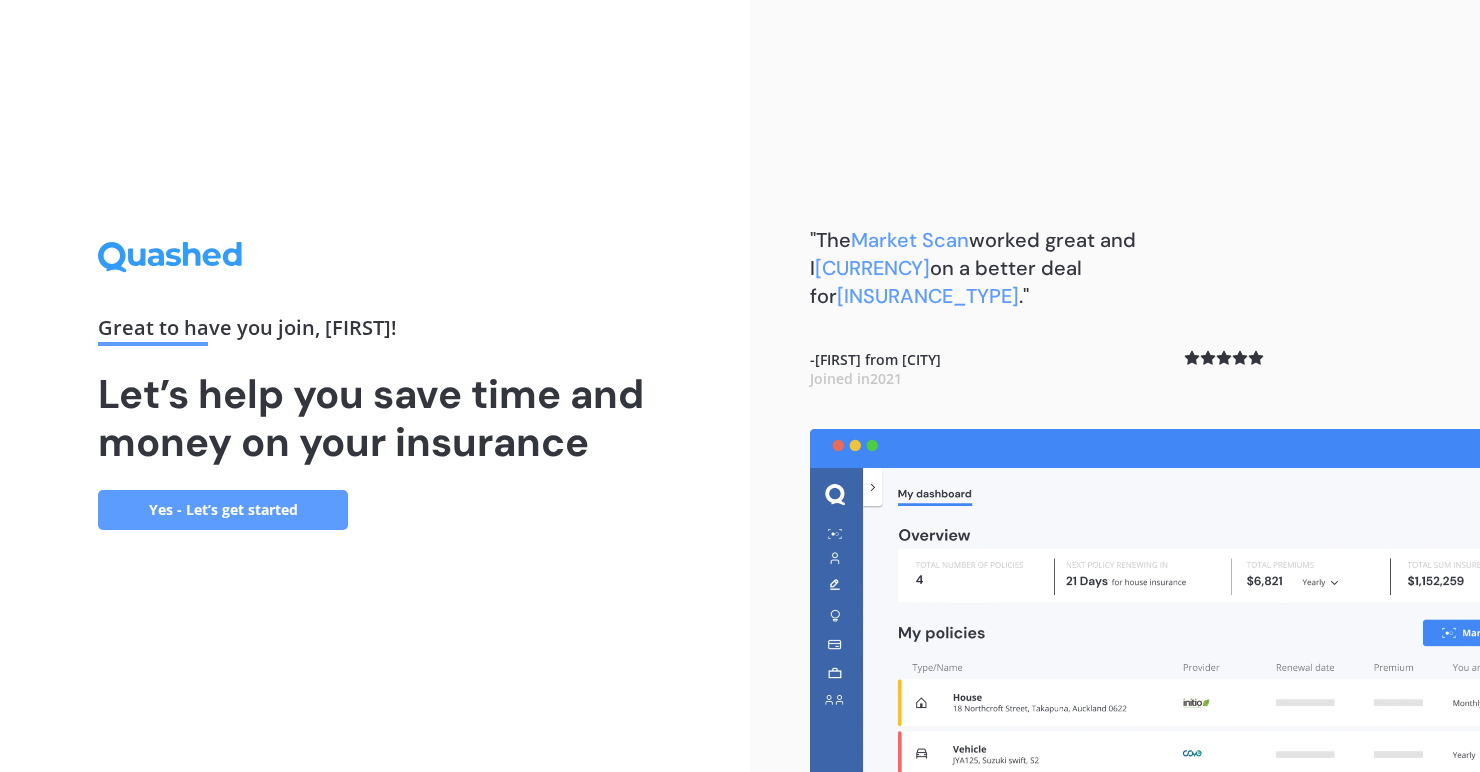 click on "Yes - Let’s get started" at bounding box center (223, 510) 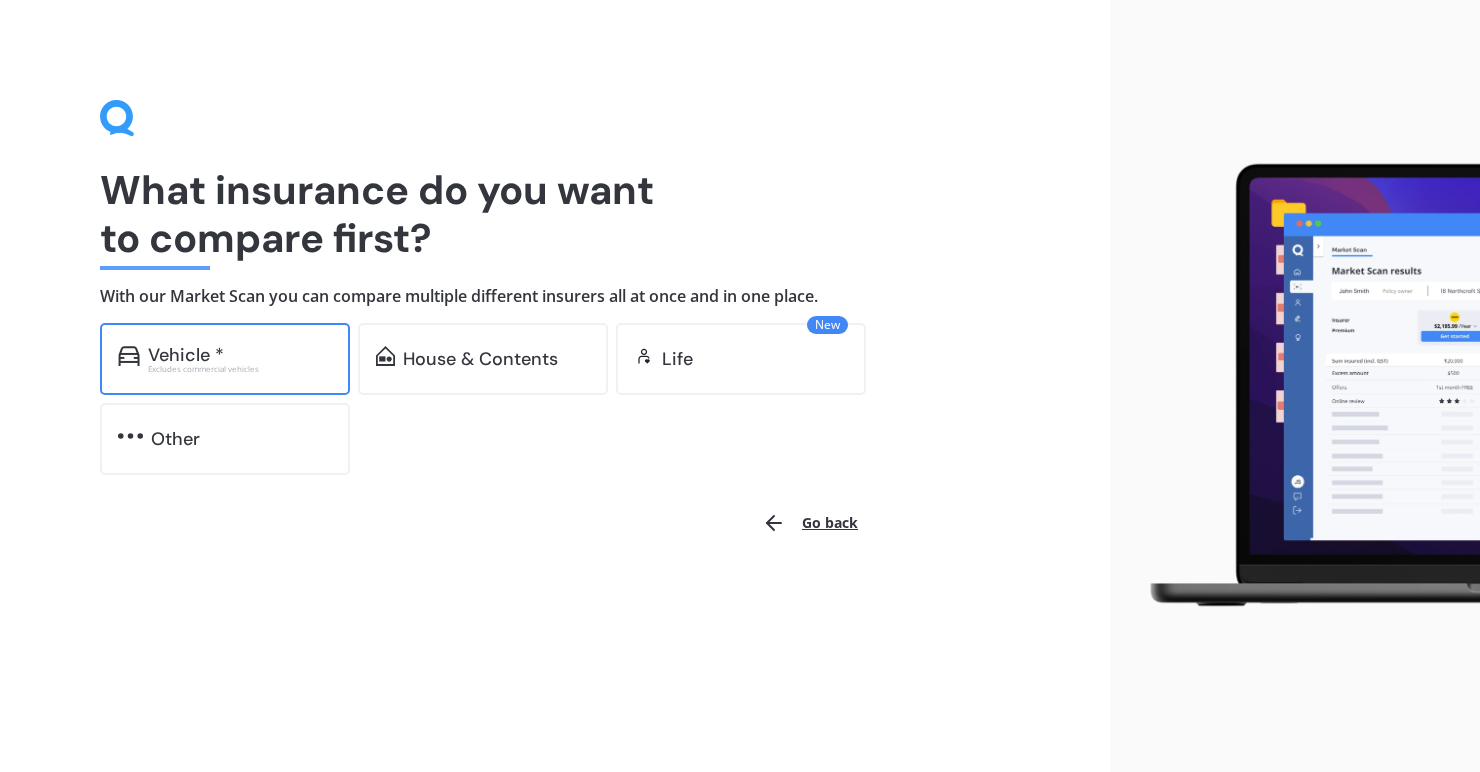 click on "Excludes commercial vehicles" at bounding box center [240, 369] 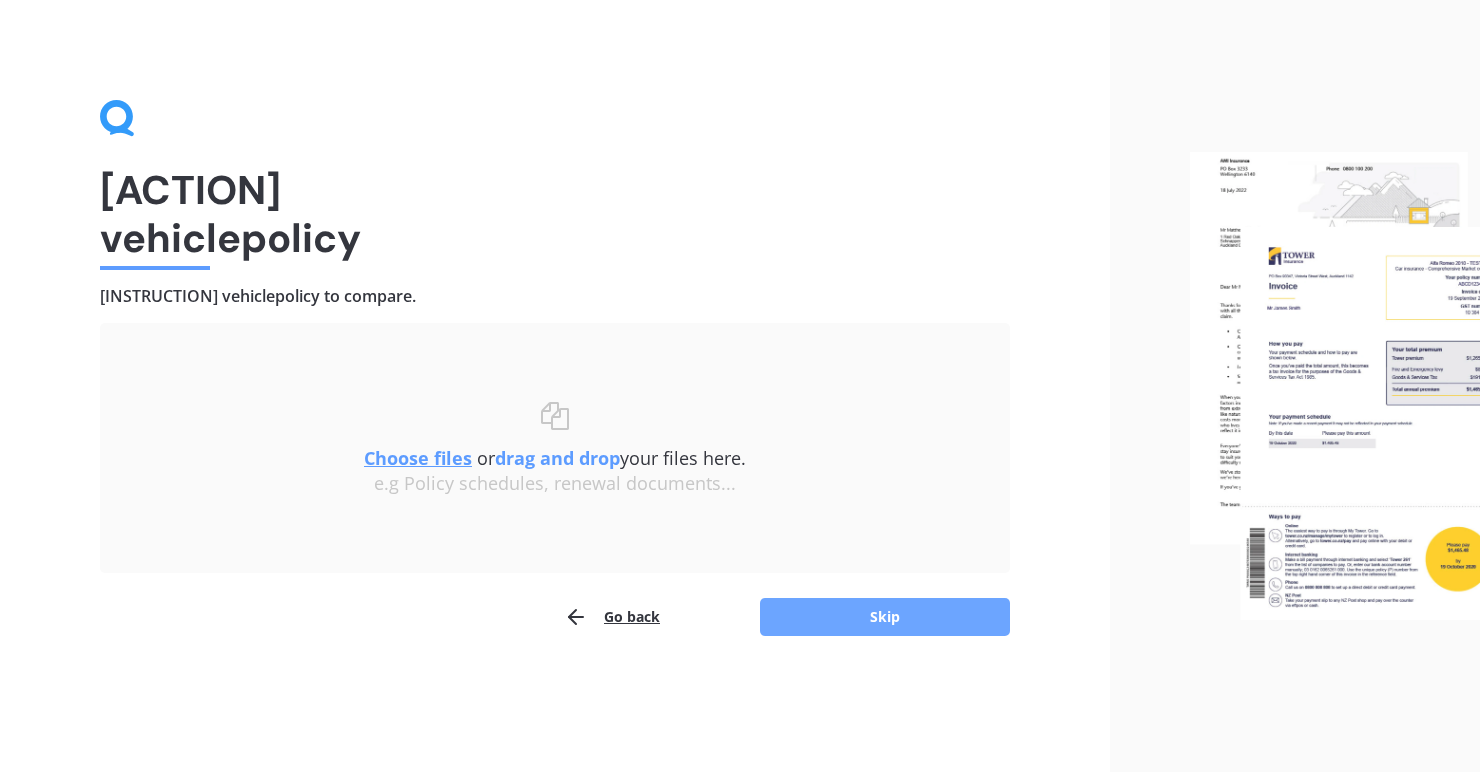 click on "Skip" at bounding box center [885, 617] 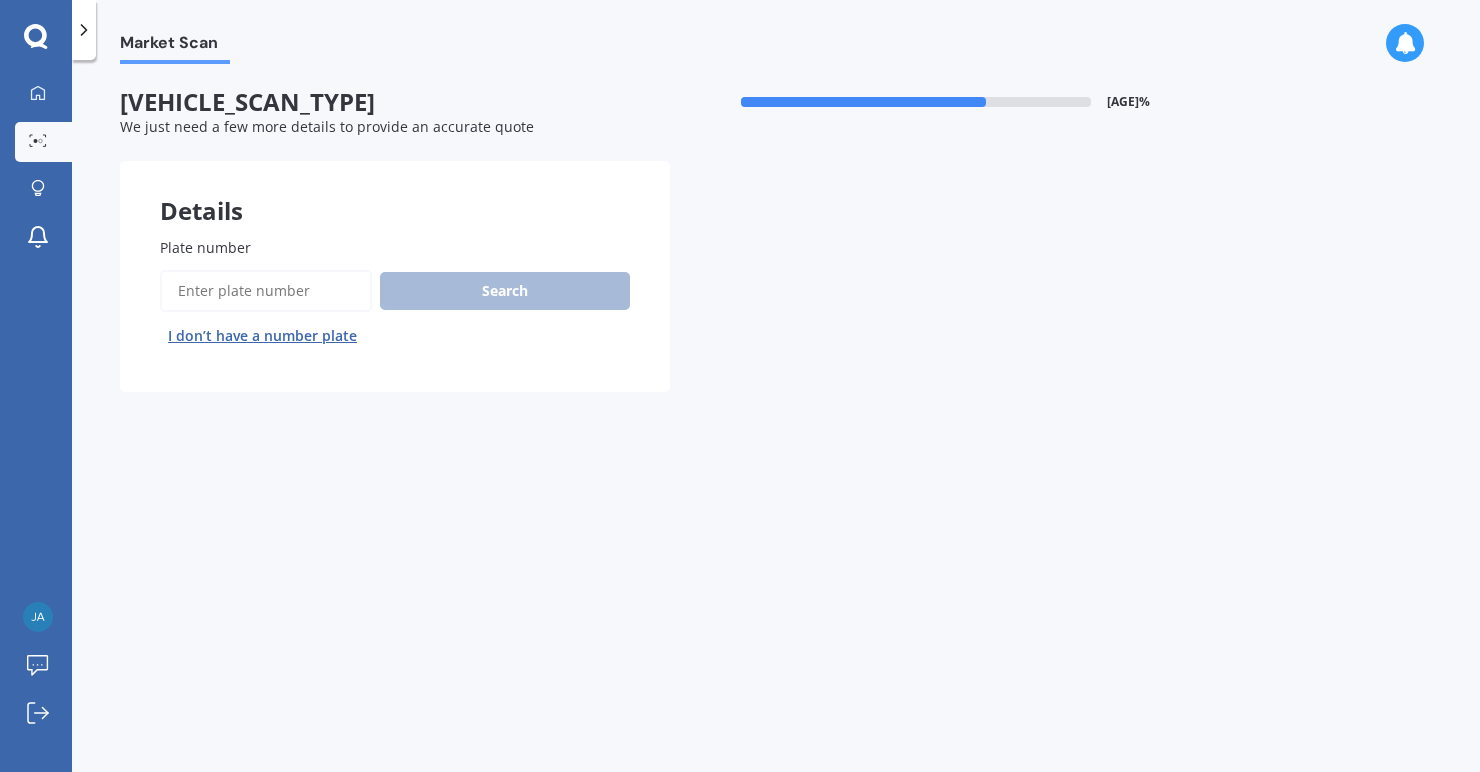 click on "Plate number" at bounding box center [266, 291] 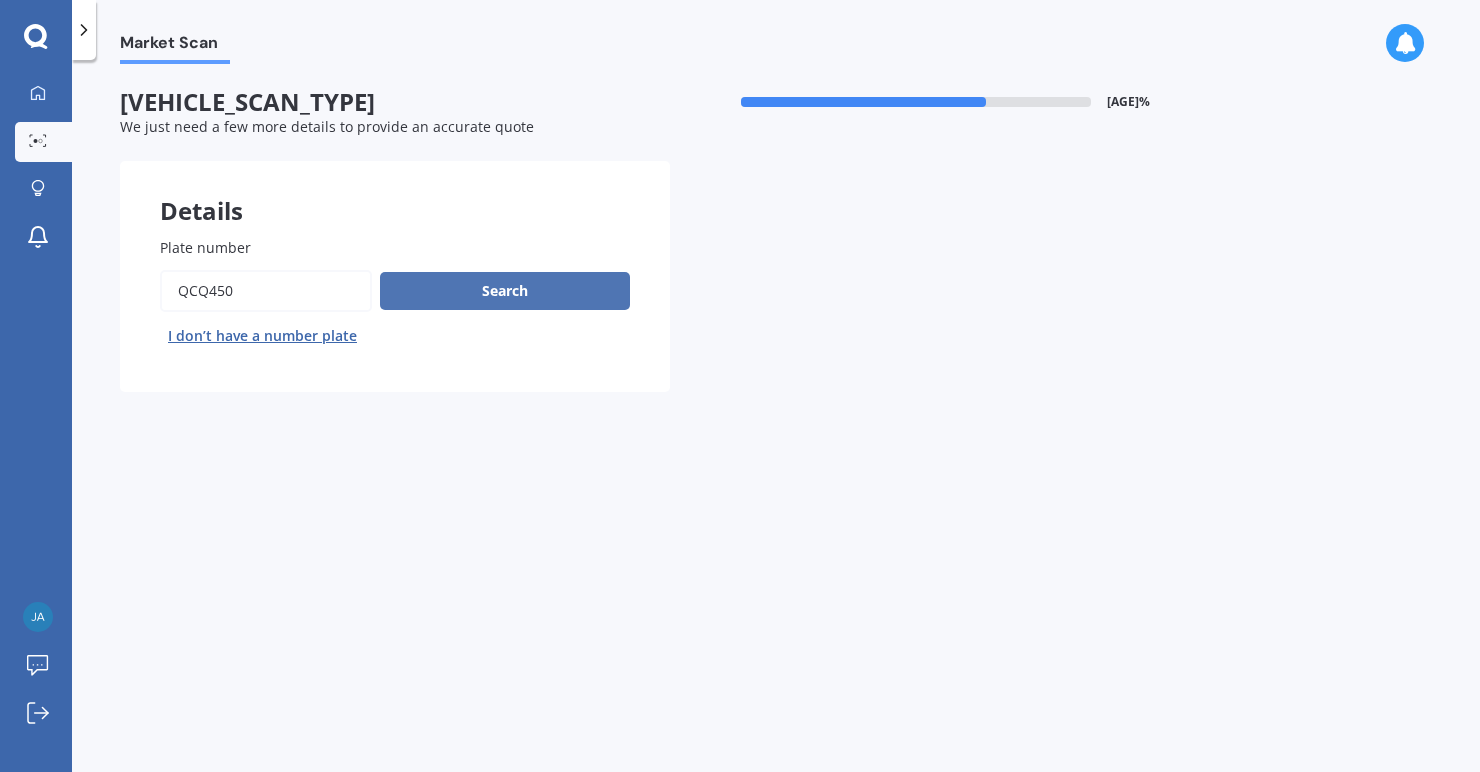 type on "QCQ450" 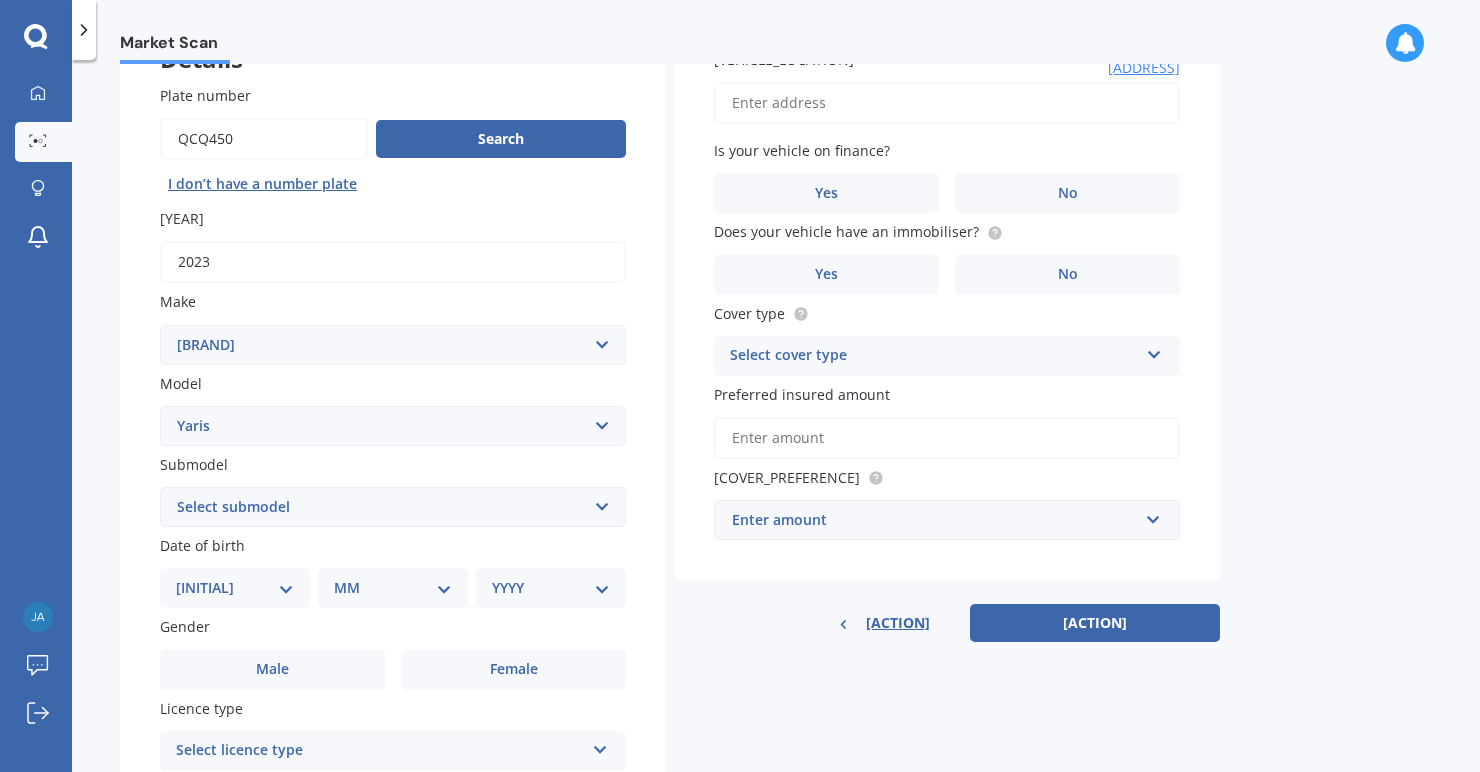scroll, scrollTop: 178, scrollLeft: 0, axis: vertical 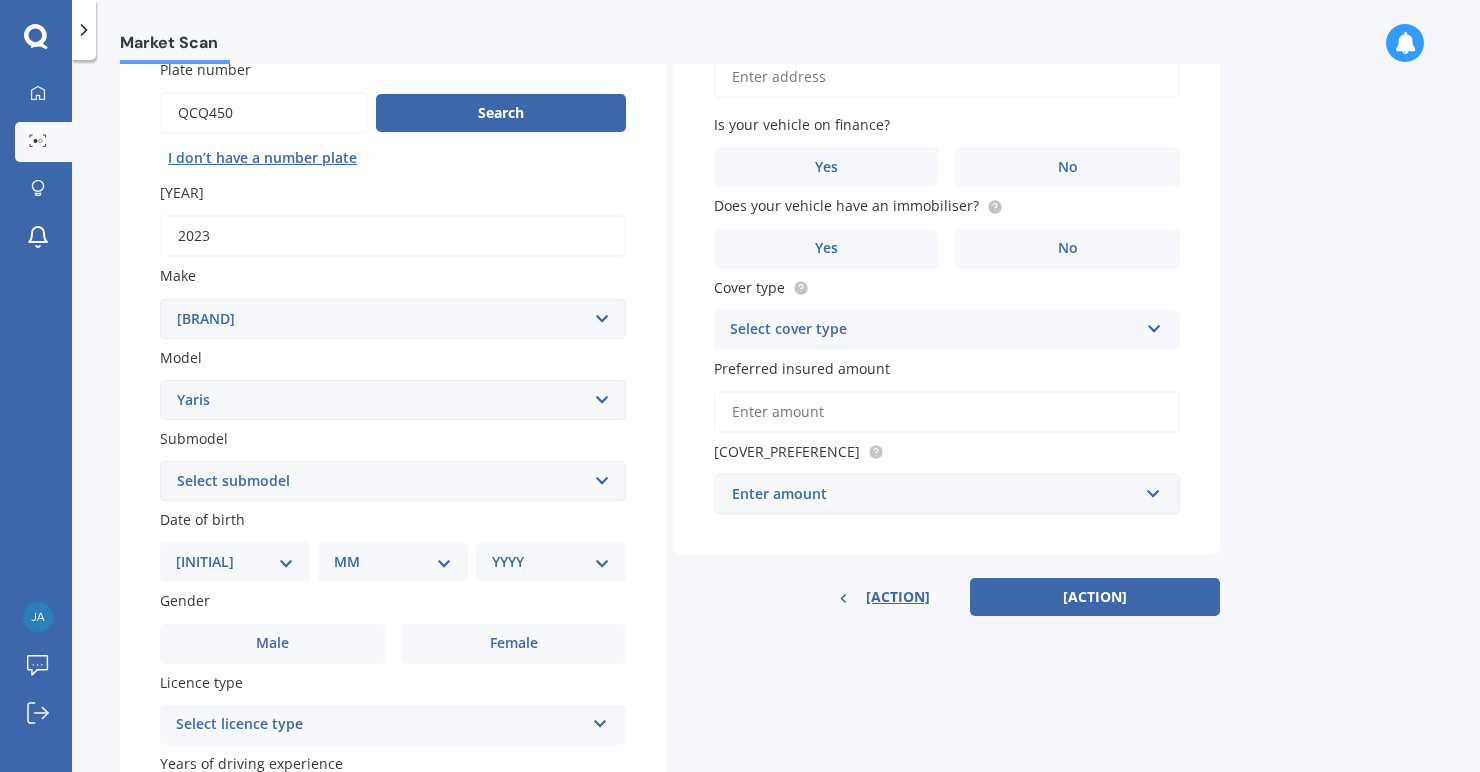 click on "Select submodel (All other) Cross 1.5 GR petrol turbo GX auto GX manual Hybrid SX auto SX manual ZR auto" at bounding box center (393, 481) 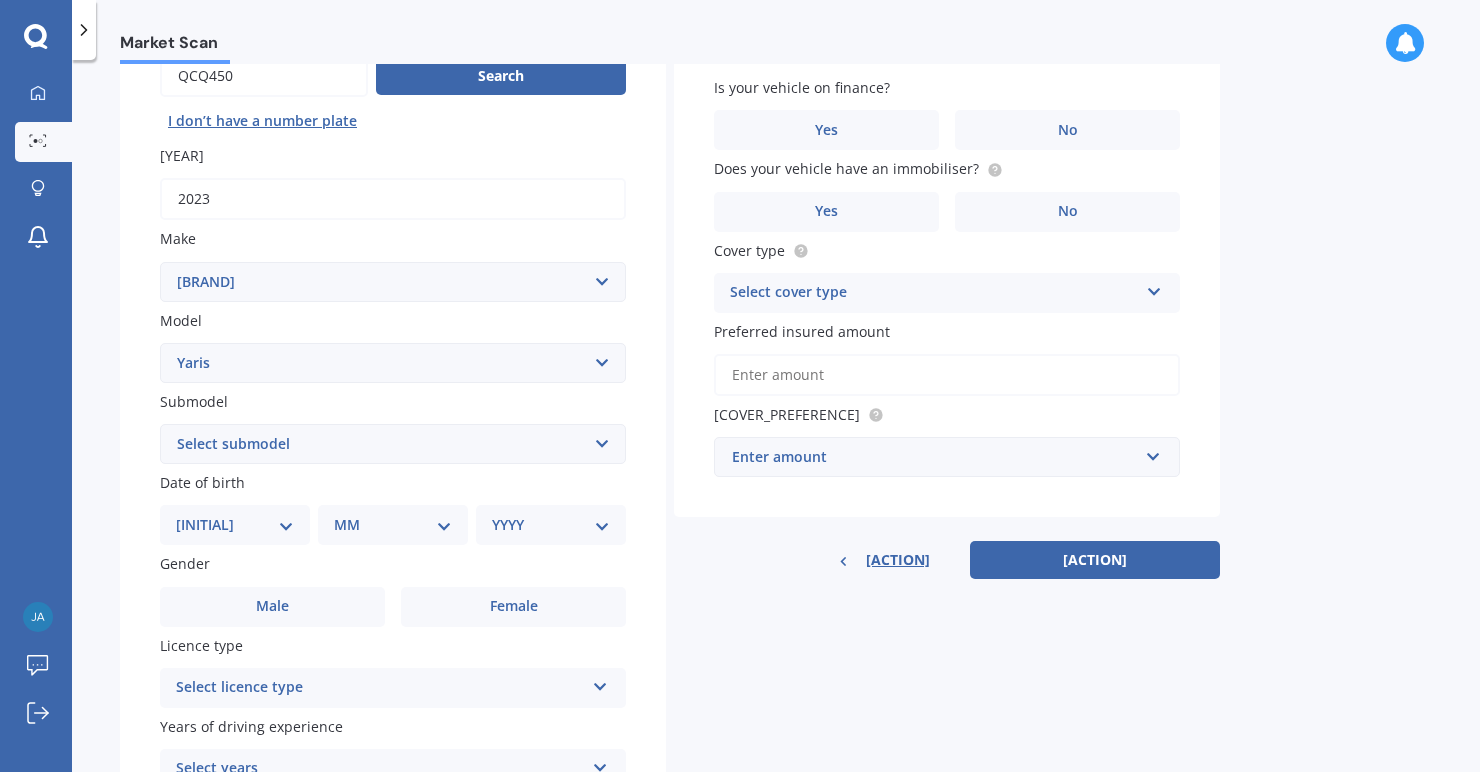 scroll, scrollTop: 217, scrollLeft: 0, axis: vertical 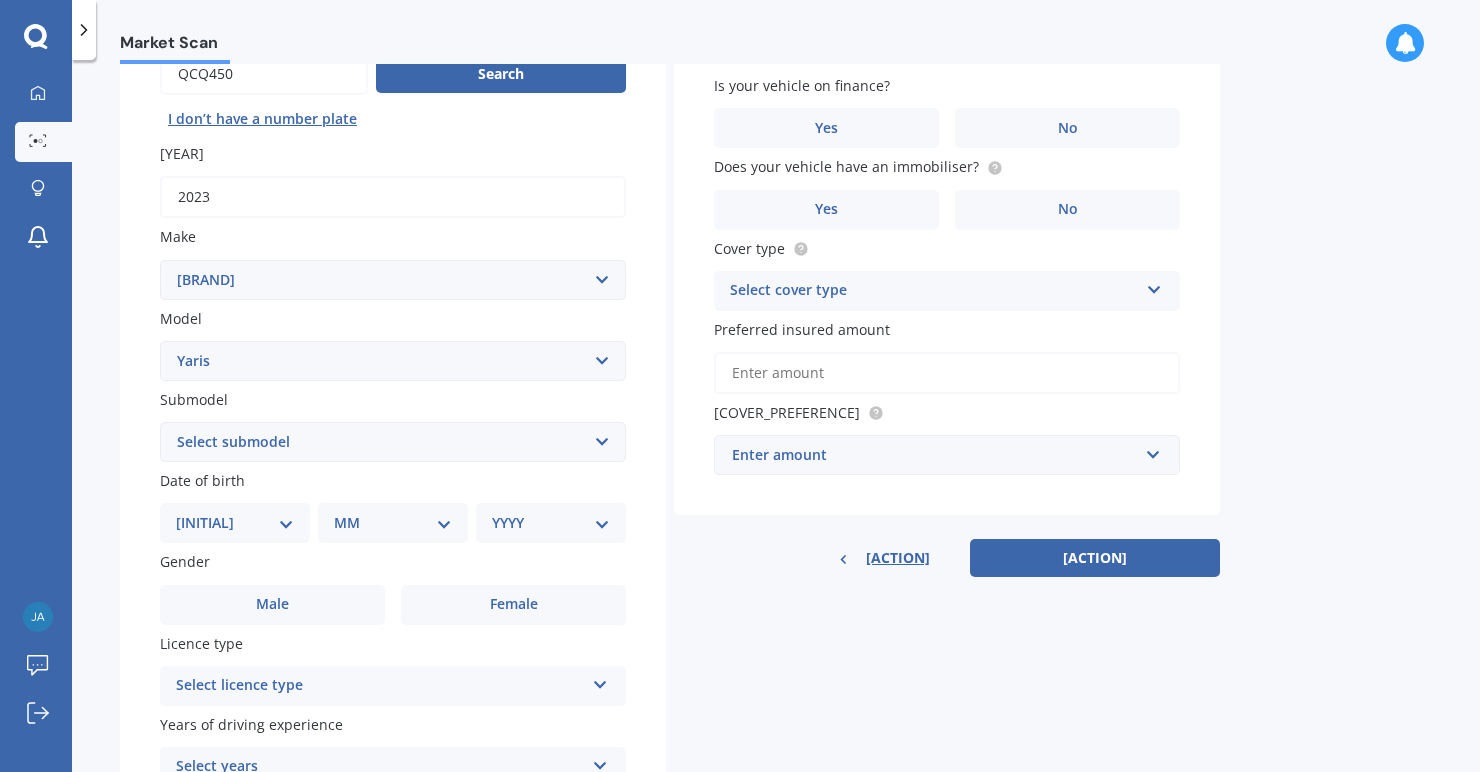 click on "DD 01 02 03 04 05 06 07 08 09 10 11 12 13 14 15 16 17 18 19 20 21 22 23 24 25 26 27 28 29 30 31" at bounding box center (235, 523) 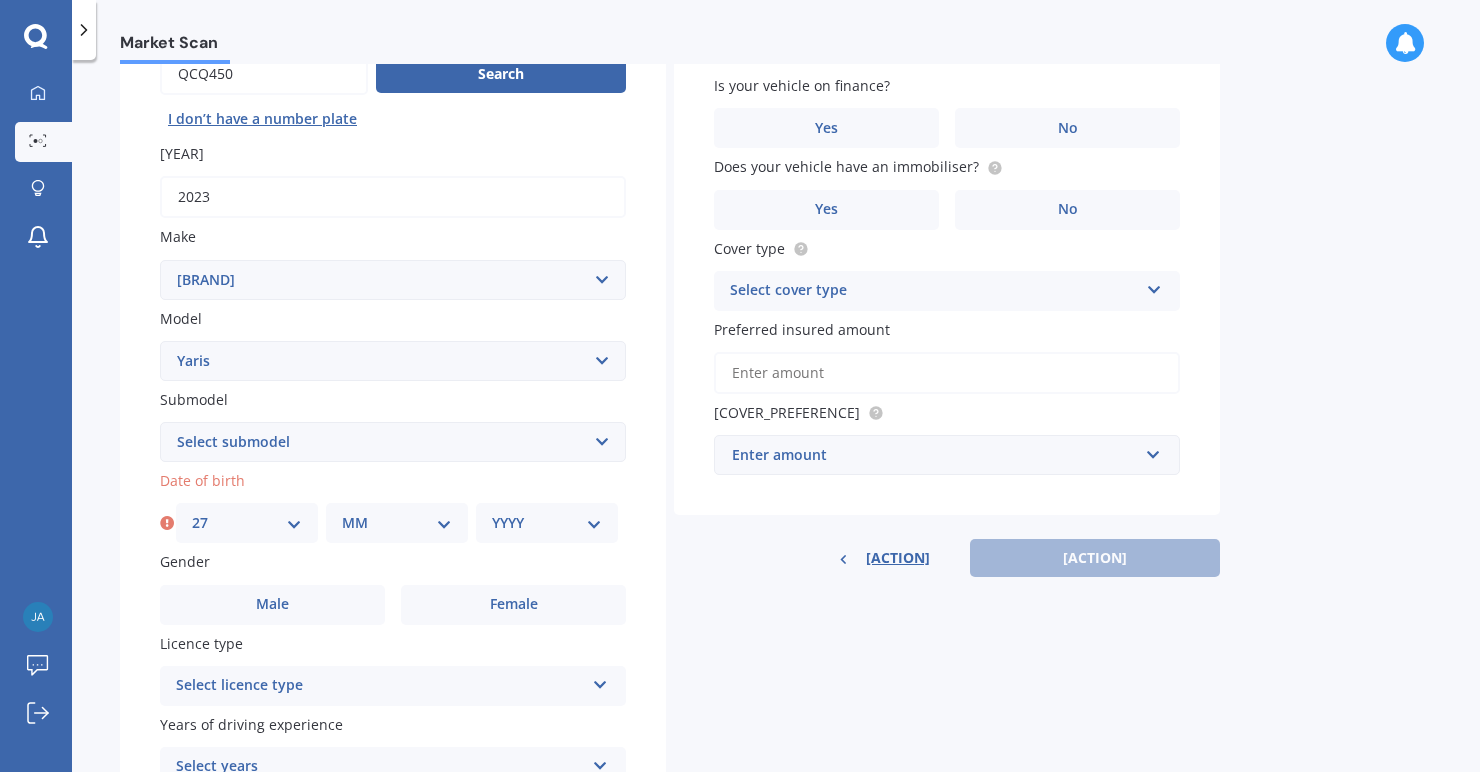click on "MM 01 02 03 04 05 06 07 08 09 10 11 12" at bounding box center (397, 523) 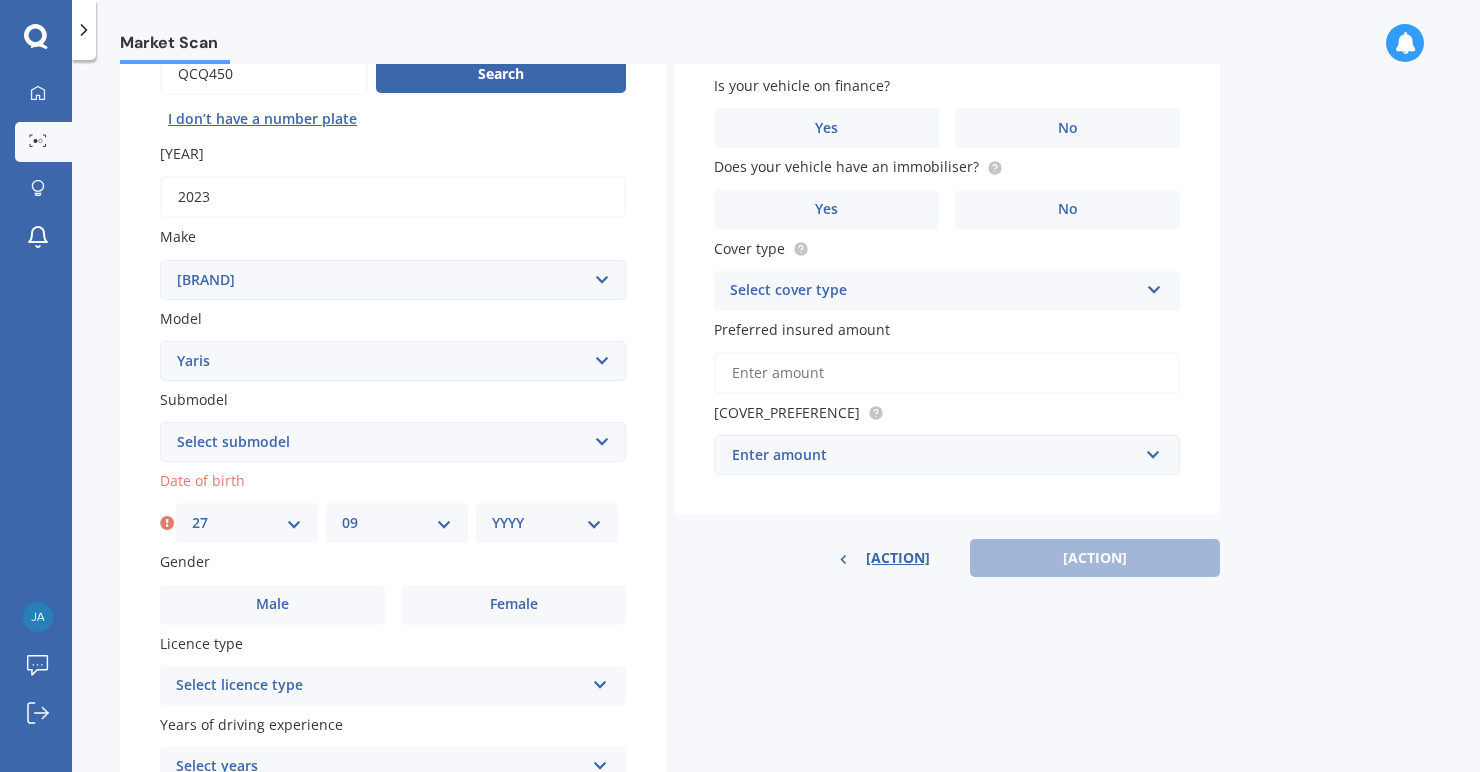 click on "[YEAR]" at bounding box center [547, 523] 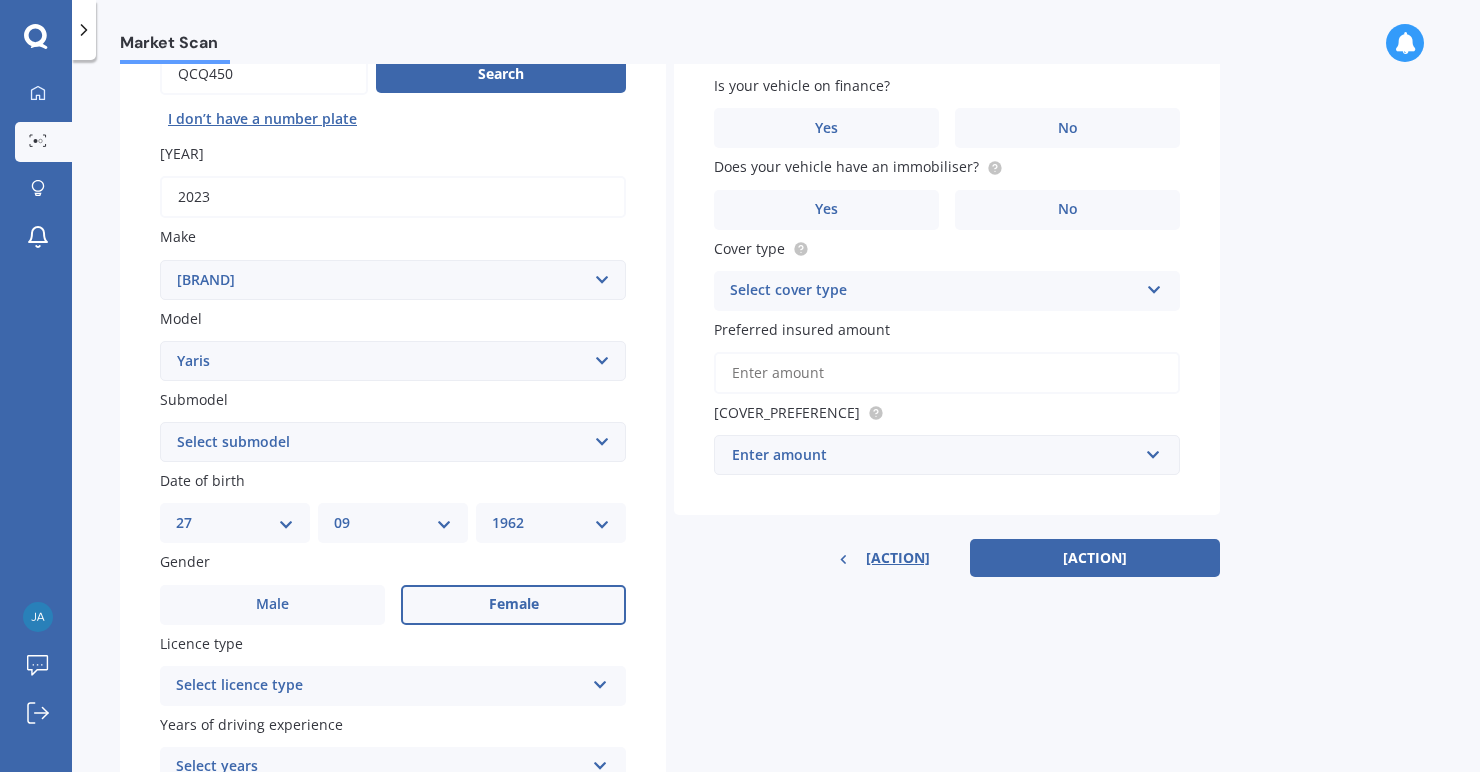 click on "Female" at bounding box center [513, 605] 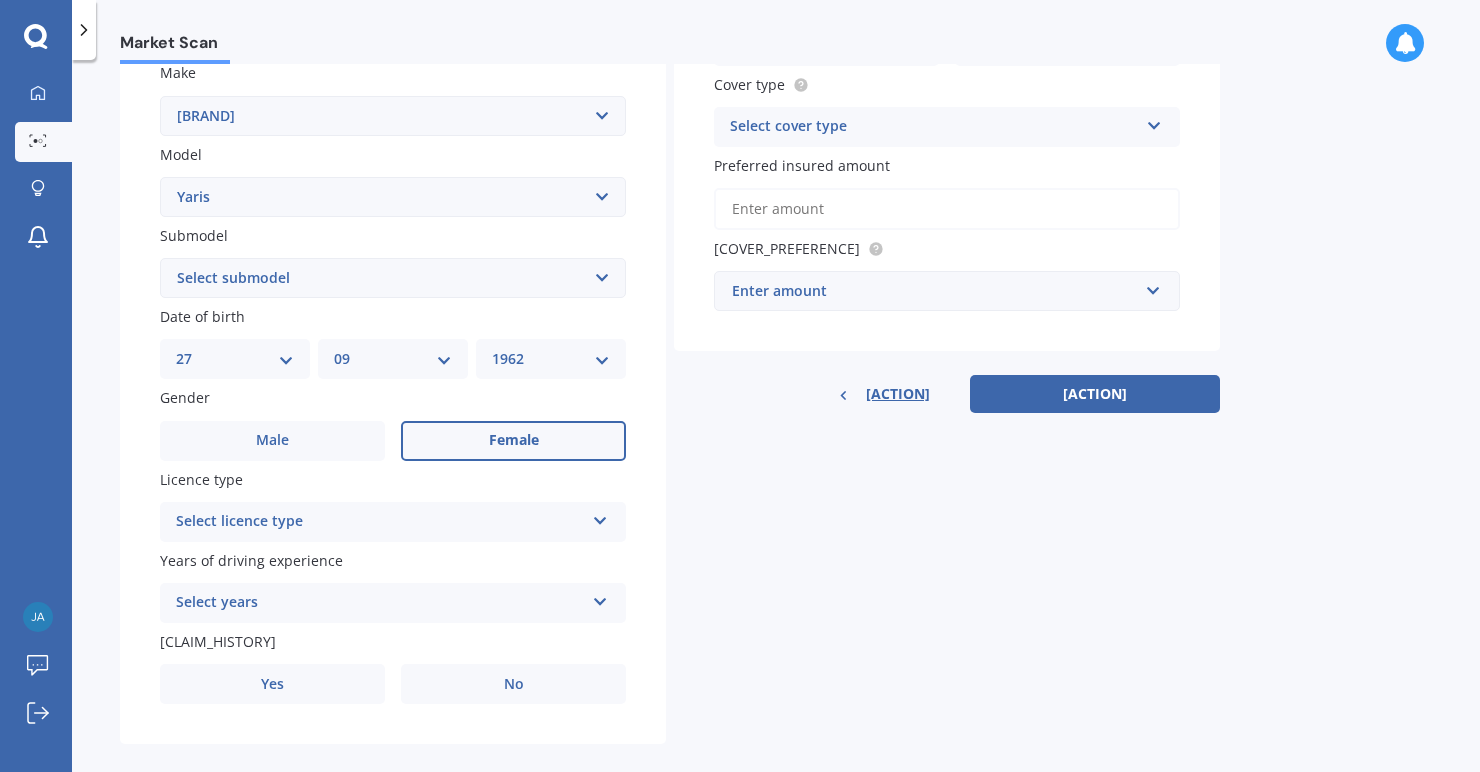 scroll, scrollTop: 410, scrollLeft: 0, axis: vertical 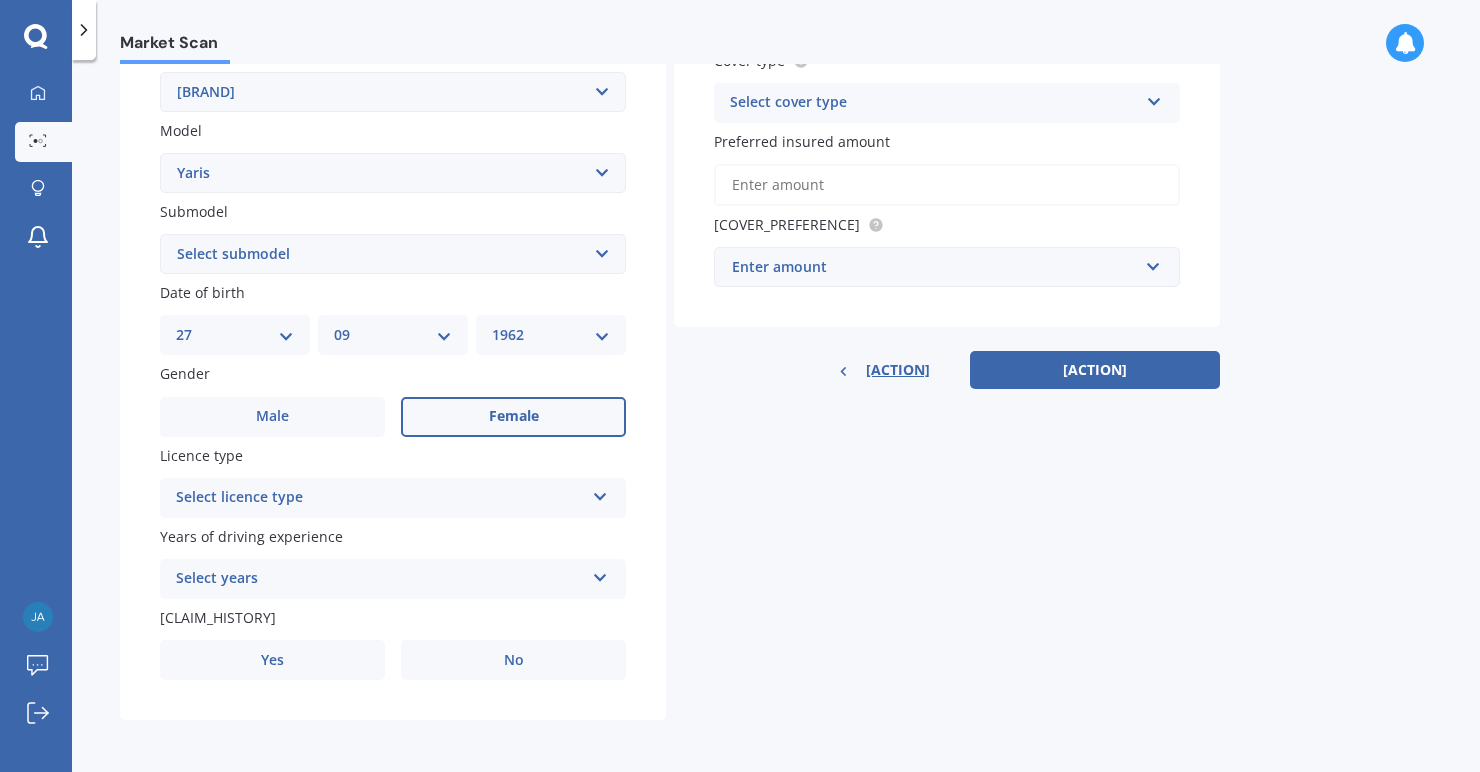 click on "Select licence type" at bounding box center (380, 498) 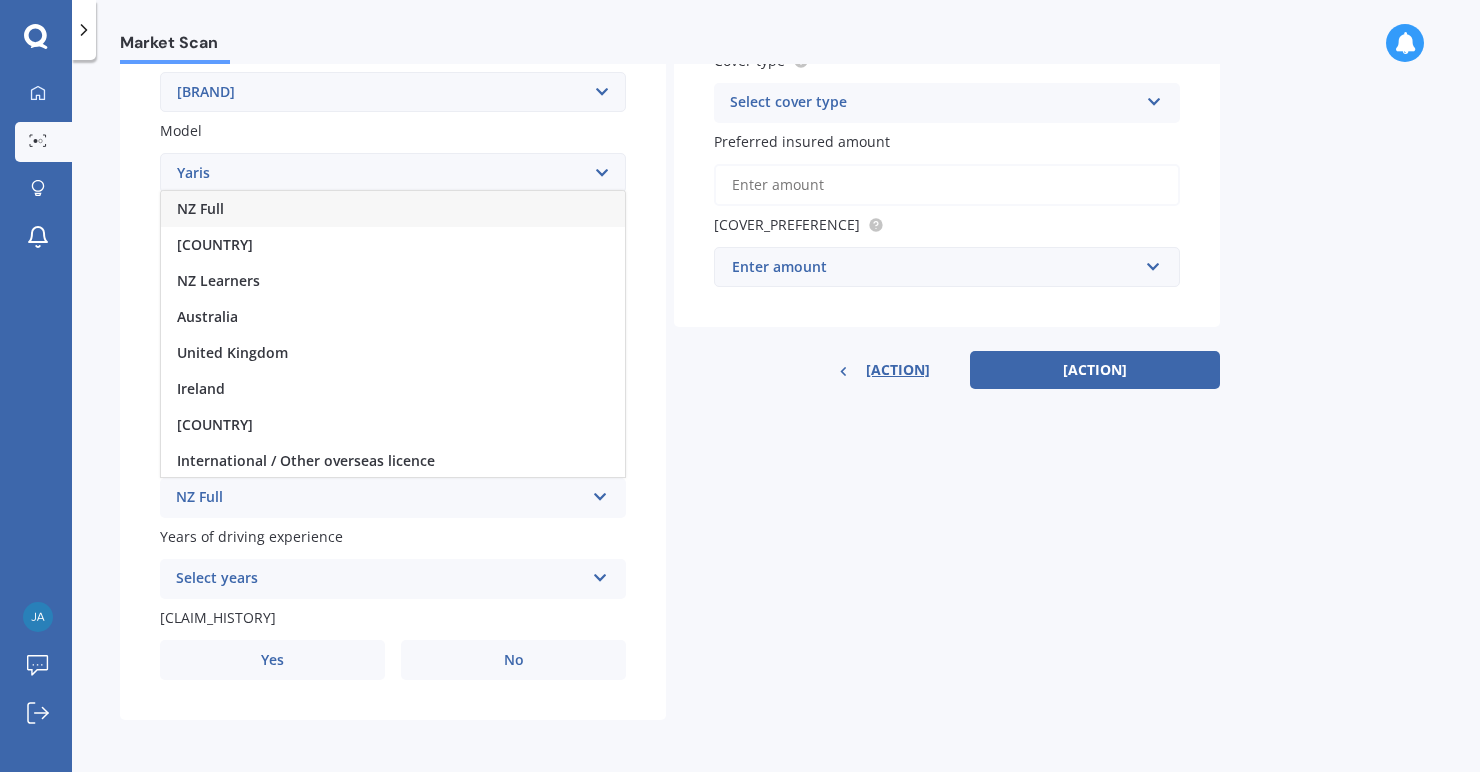 click on "NZ Full" at bounding box center (393, 209) 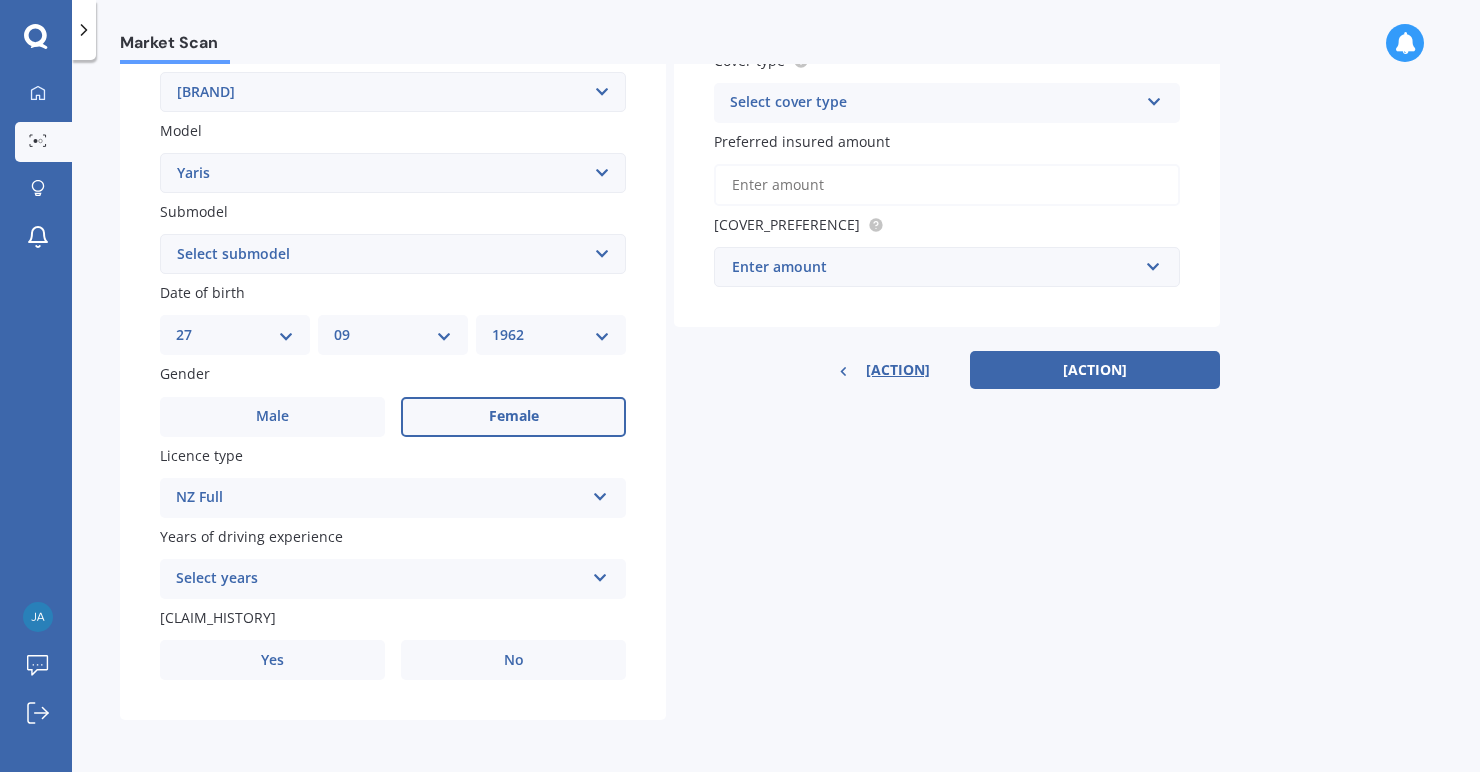 click on "Select years" at bounding box center (380, 579) 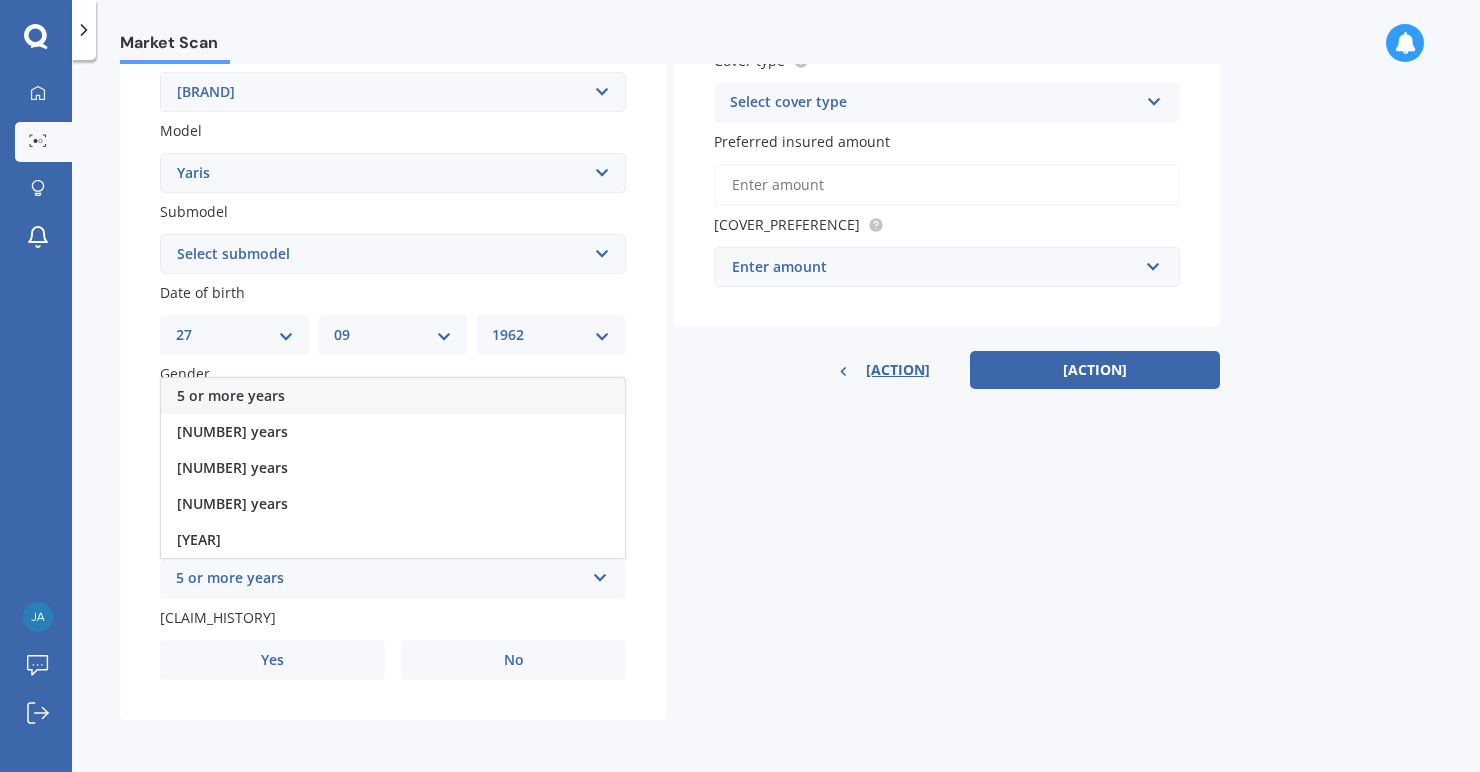 click on "5 or more years" at bounding box center (393, 396) 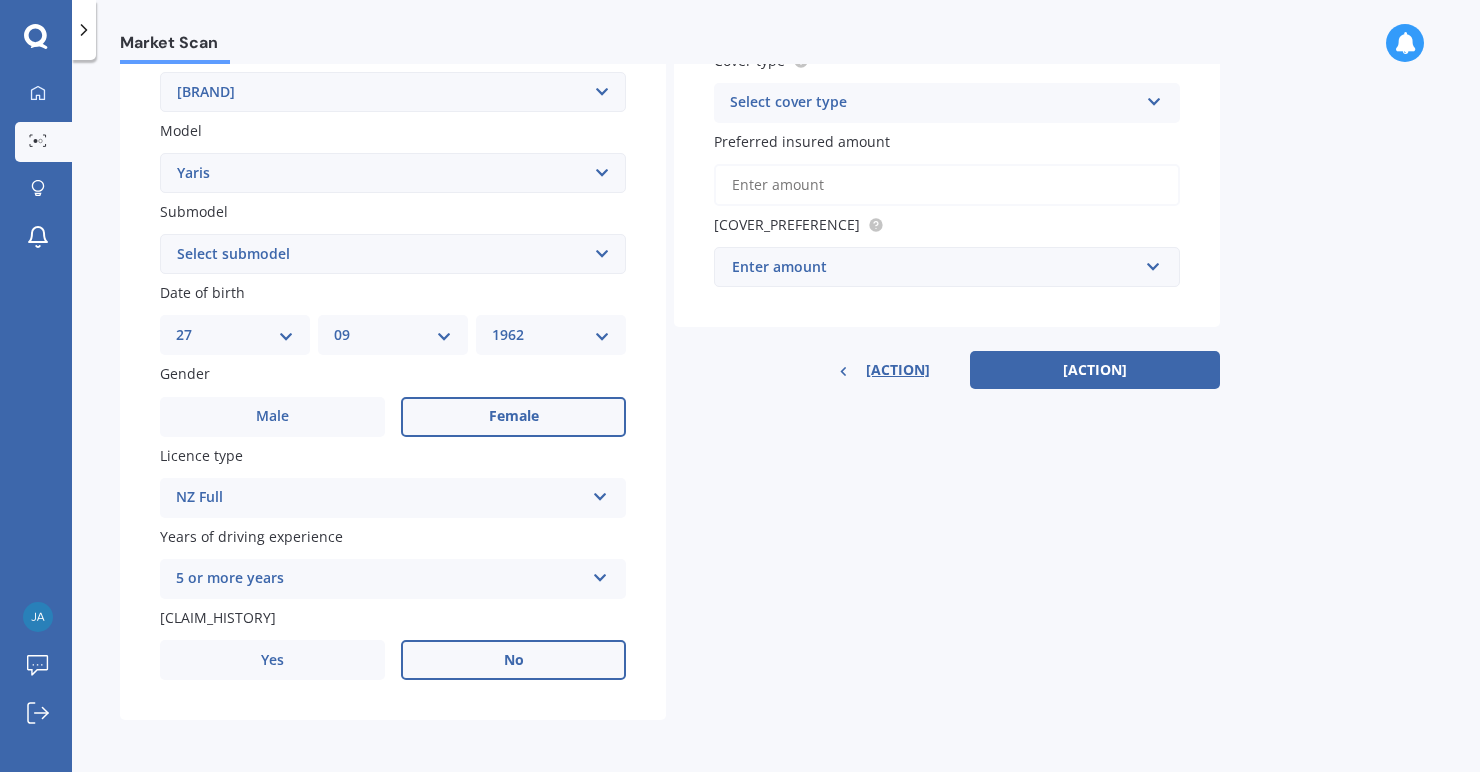 click on "No" at bounding box center (513, 417) 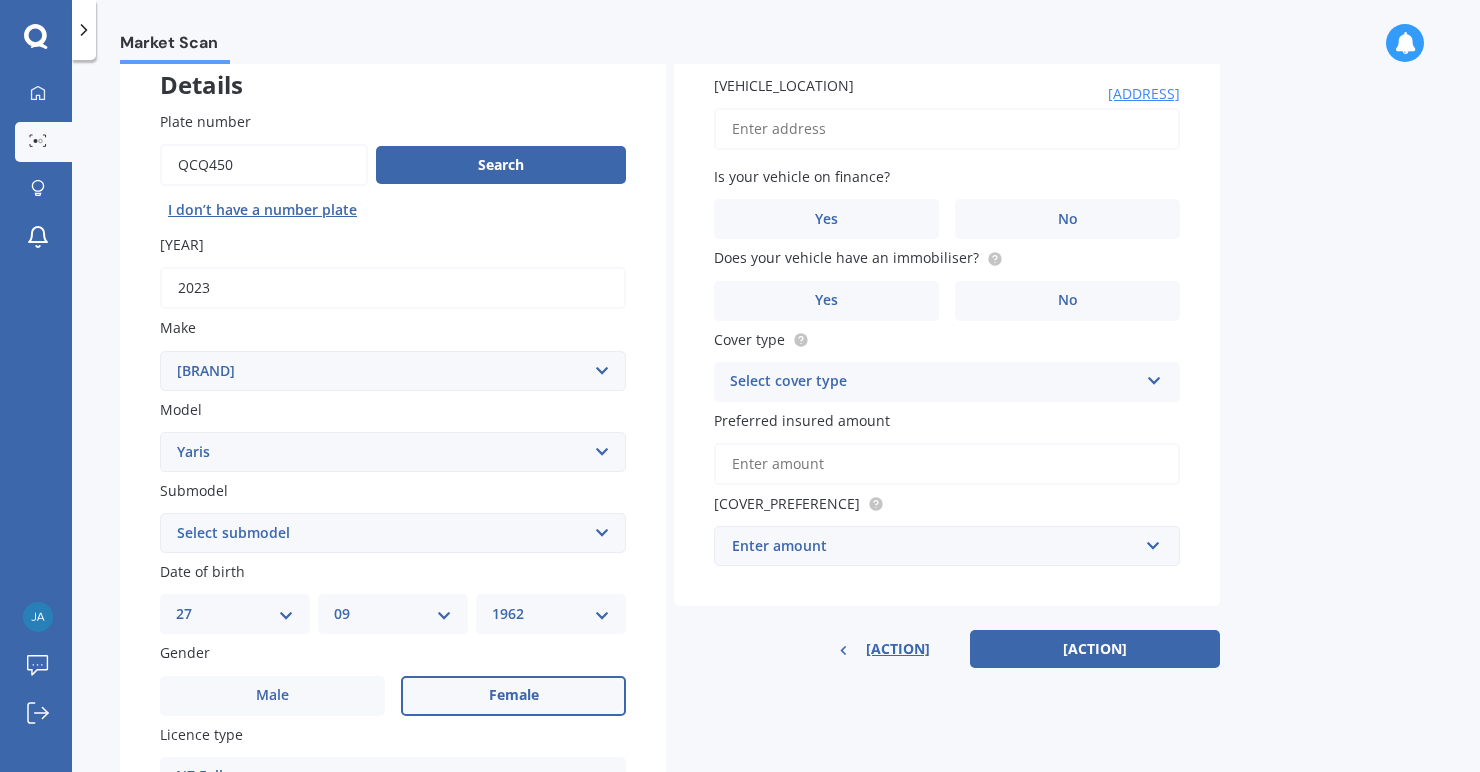 scroll, scrollTop: 0, scrollLeft: 0, axis: both 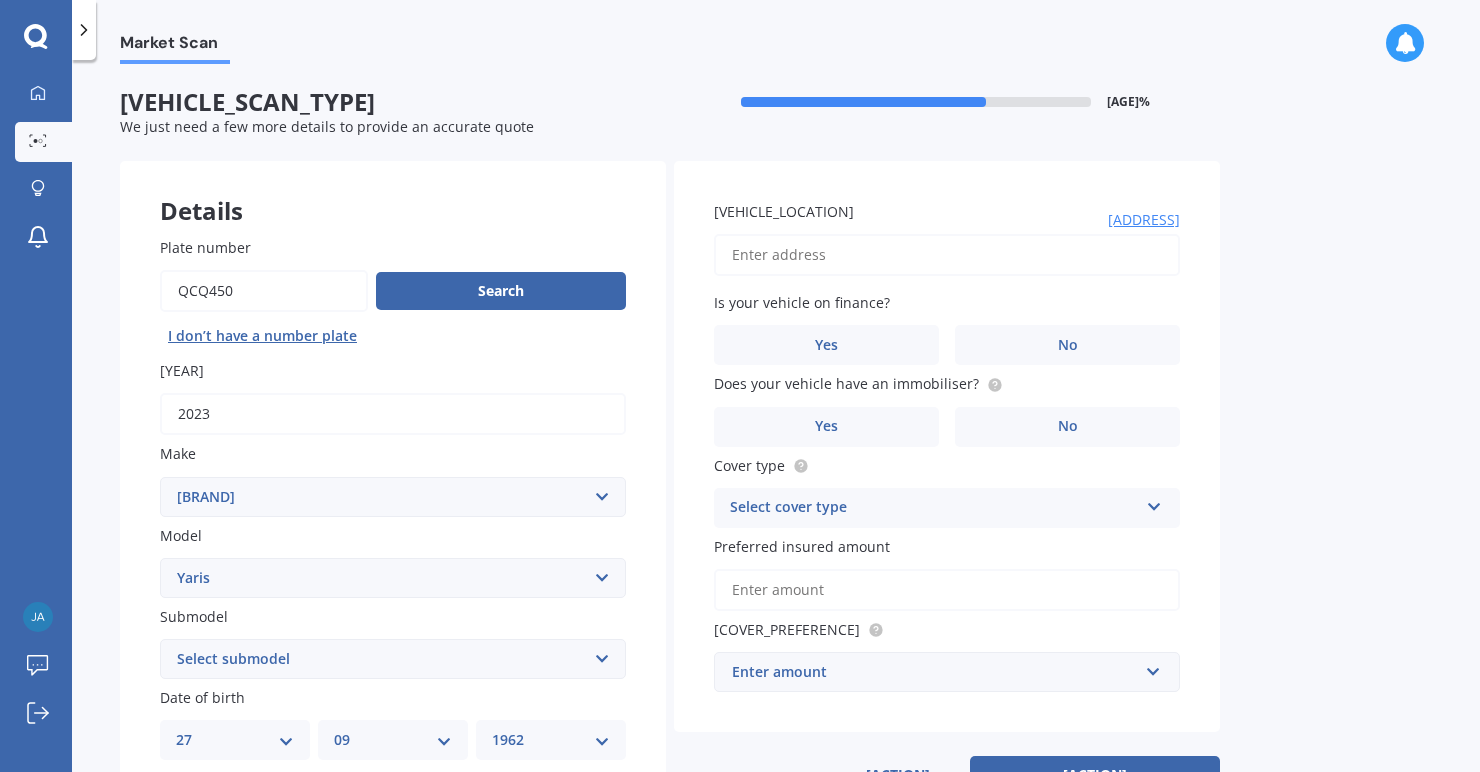 click on "[VEHICLE_LOCATION]" at bounding box center [947, 255] 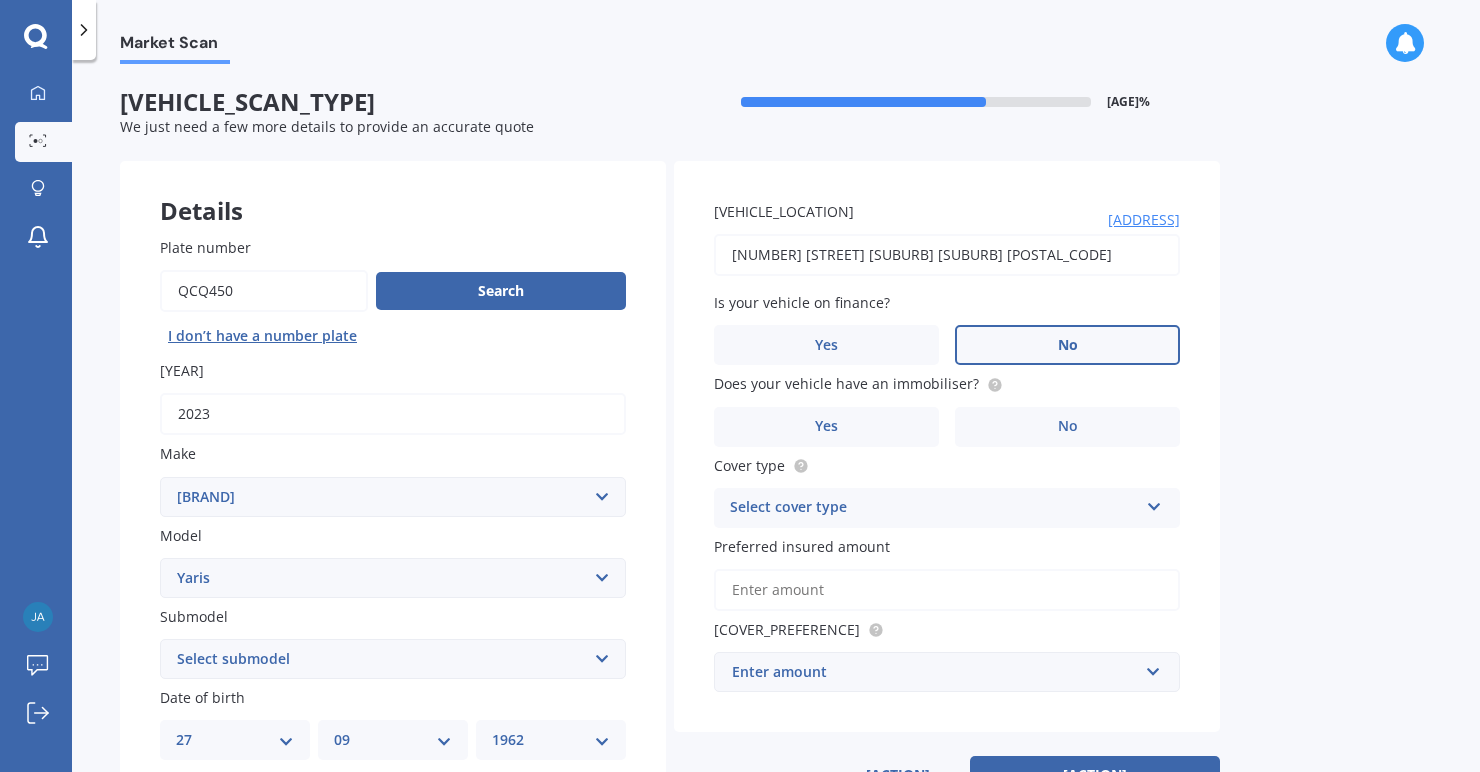 click on "No" at bounding box center [513, 822] 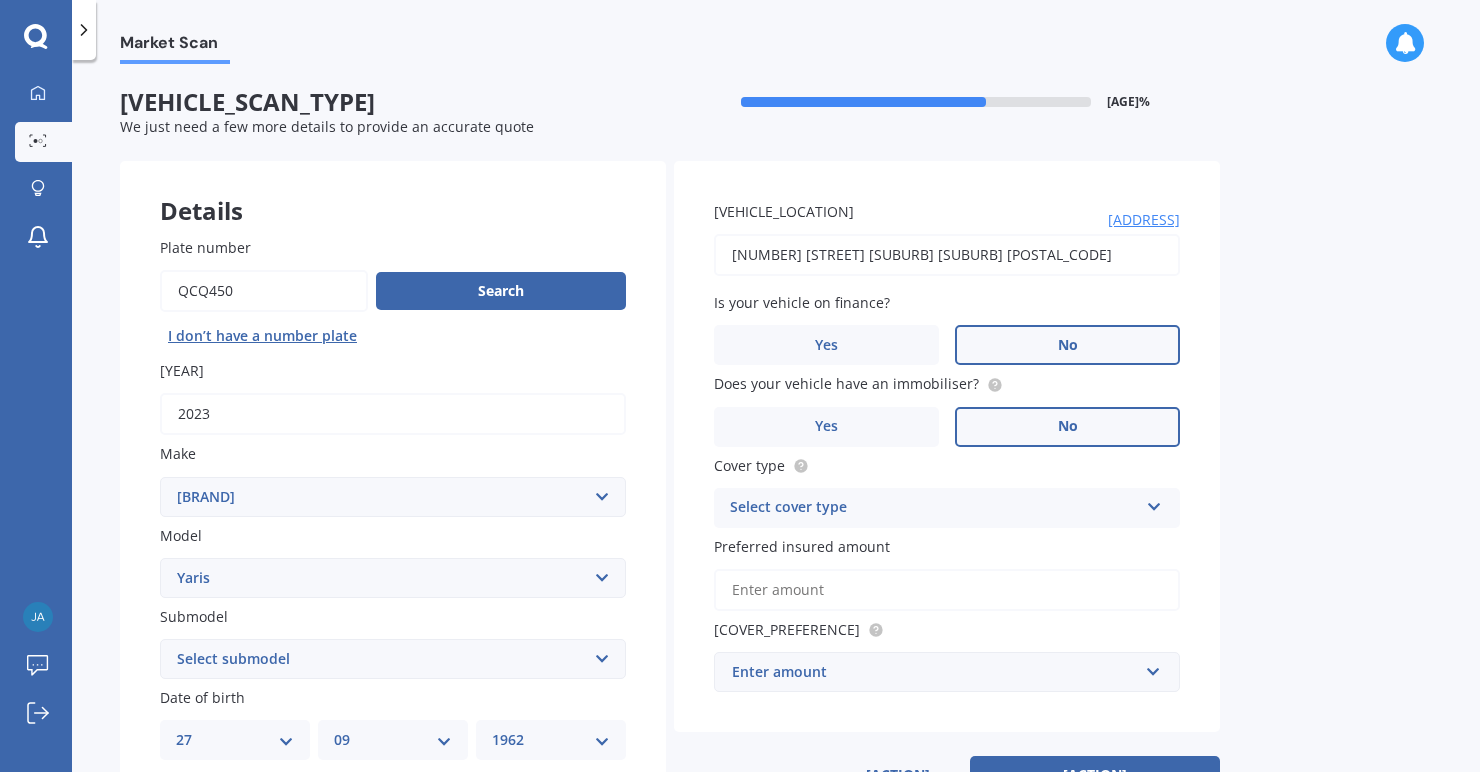 click on "No" at bounding box center [513, 822] 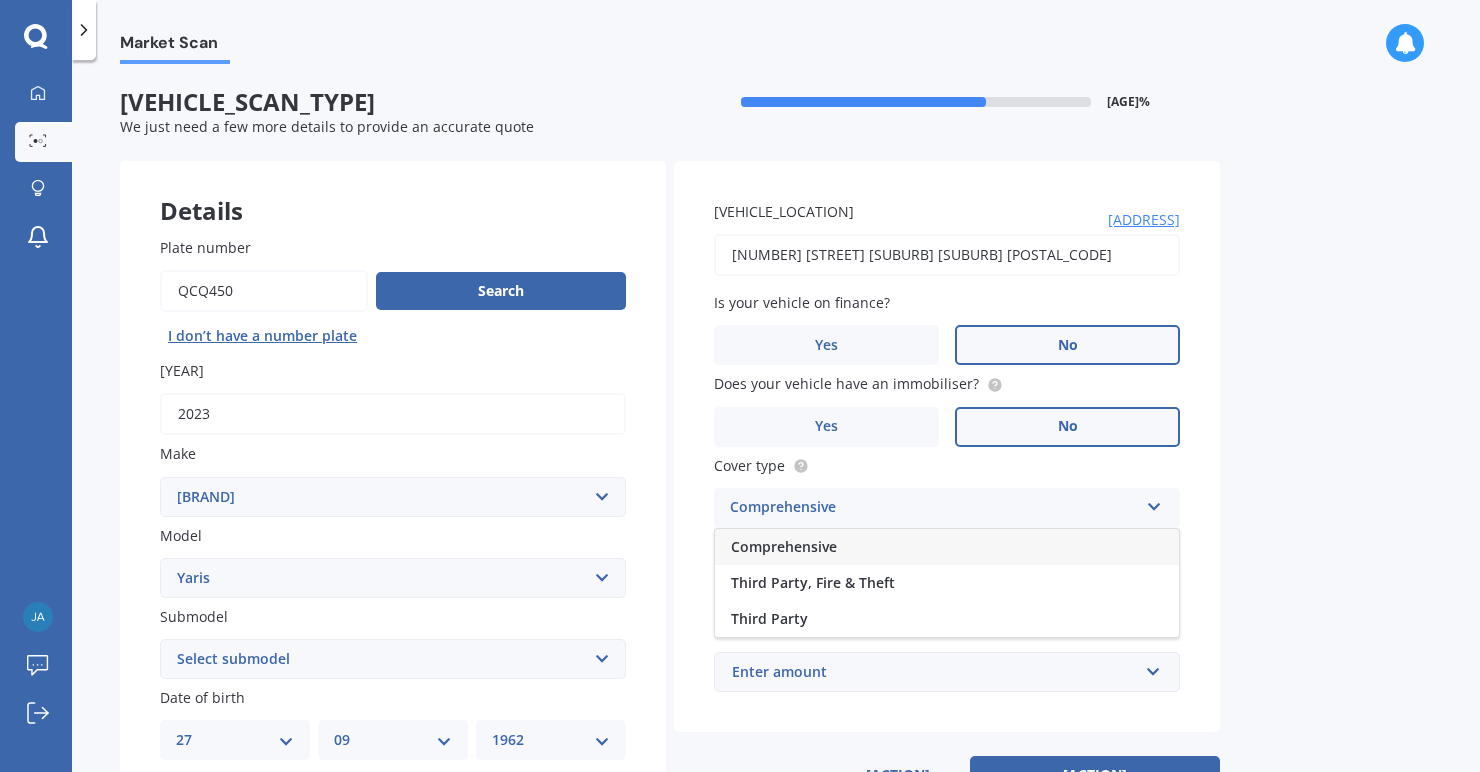 click on "Comprehensive" at bounding box center [947, 547] 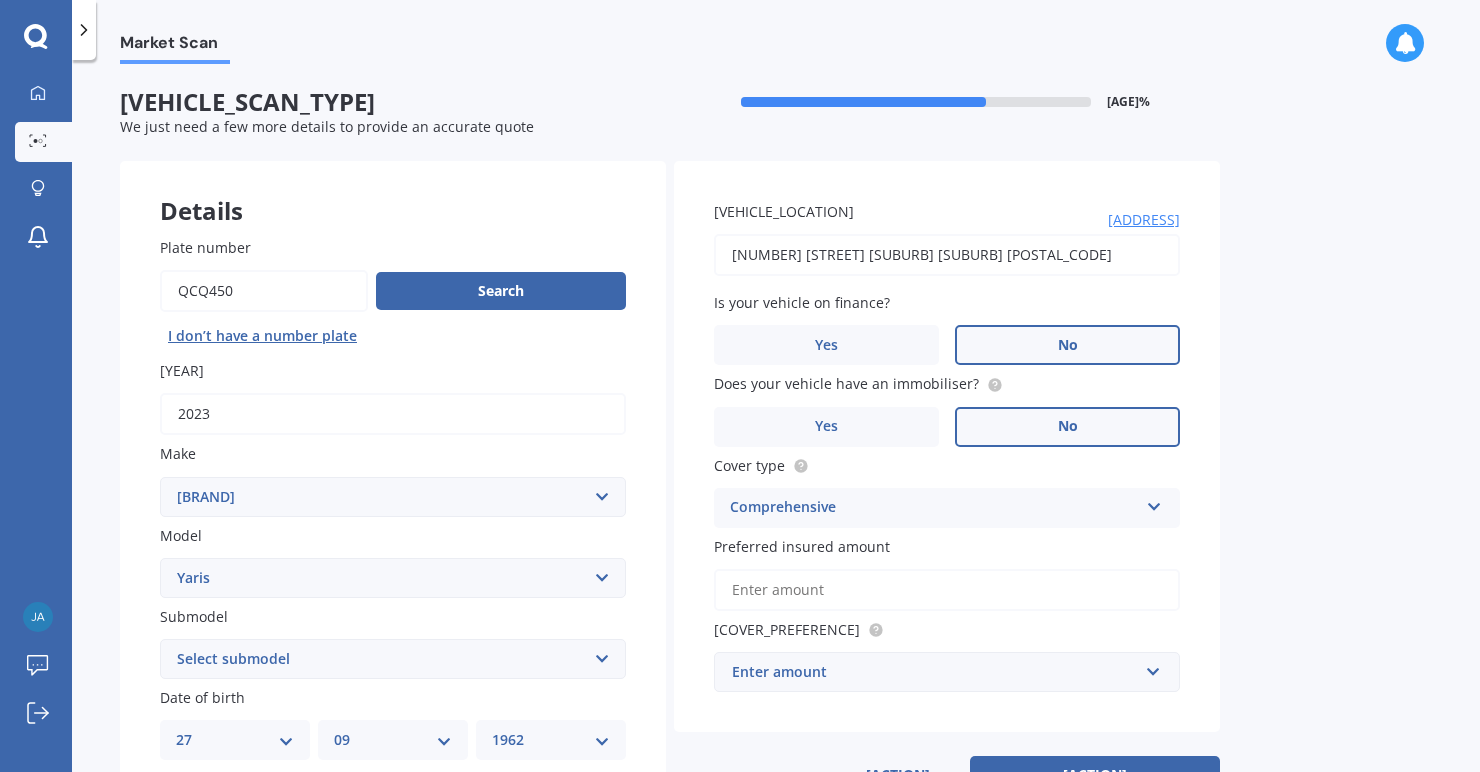 click on "Preferred insured amount" at bounding box center (947, 590) 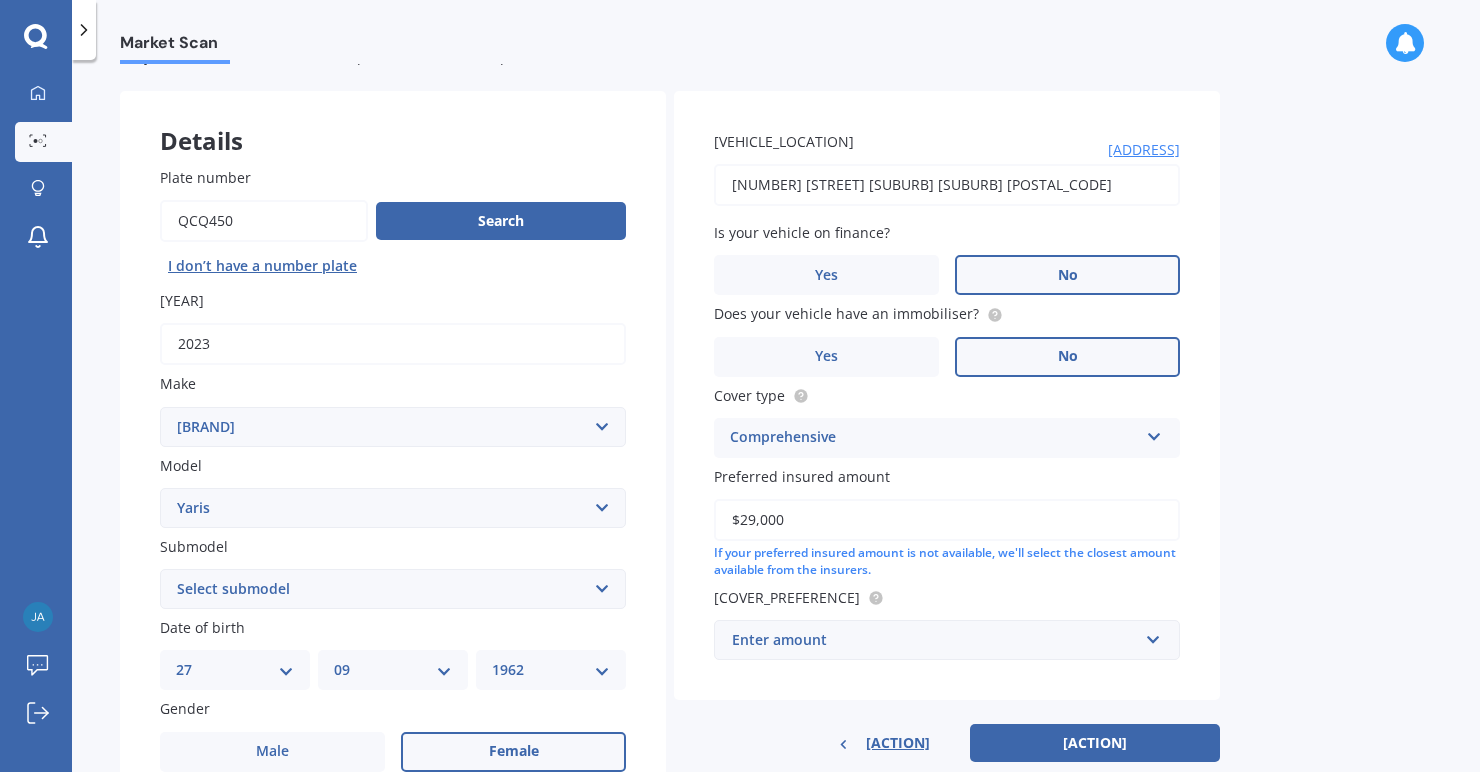 scroll, scrollTop: 100, scrollLeft: 0, axis: vertical 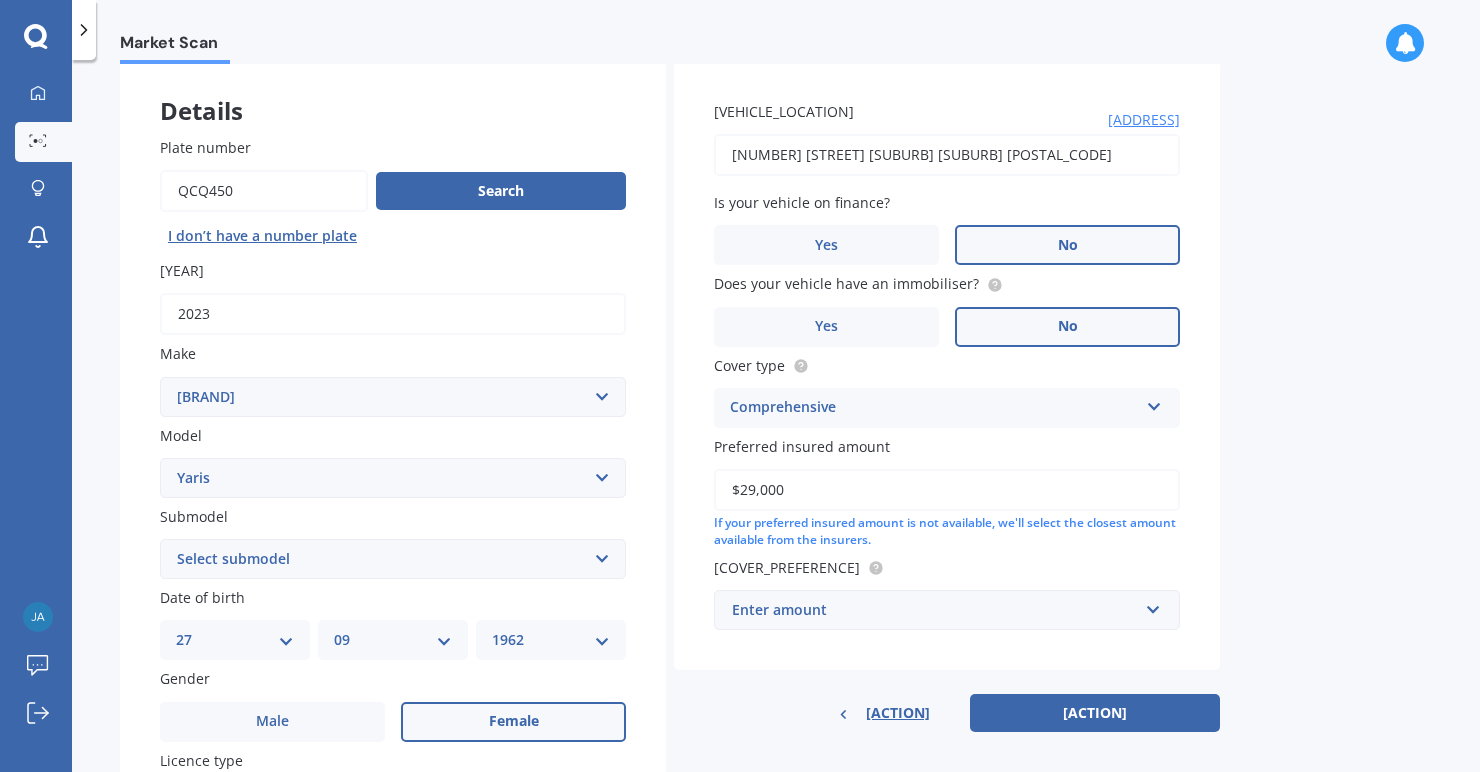 type on "$29,000" 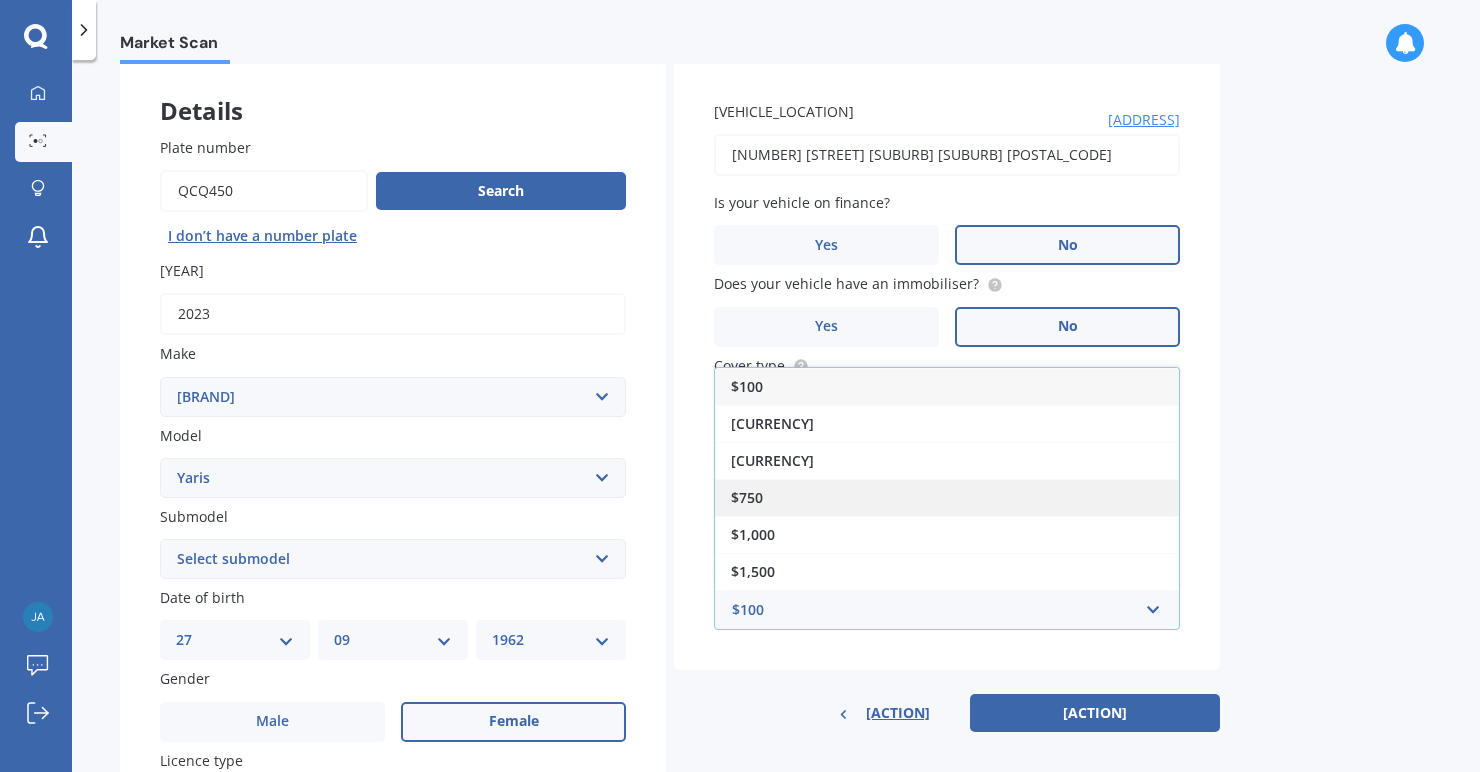 click on "$750" at bounding box center [947, 497] 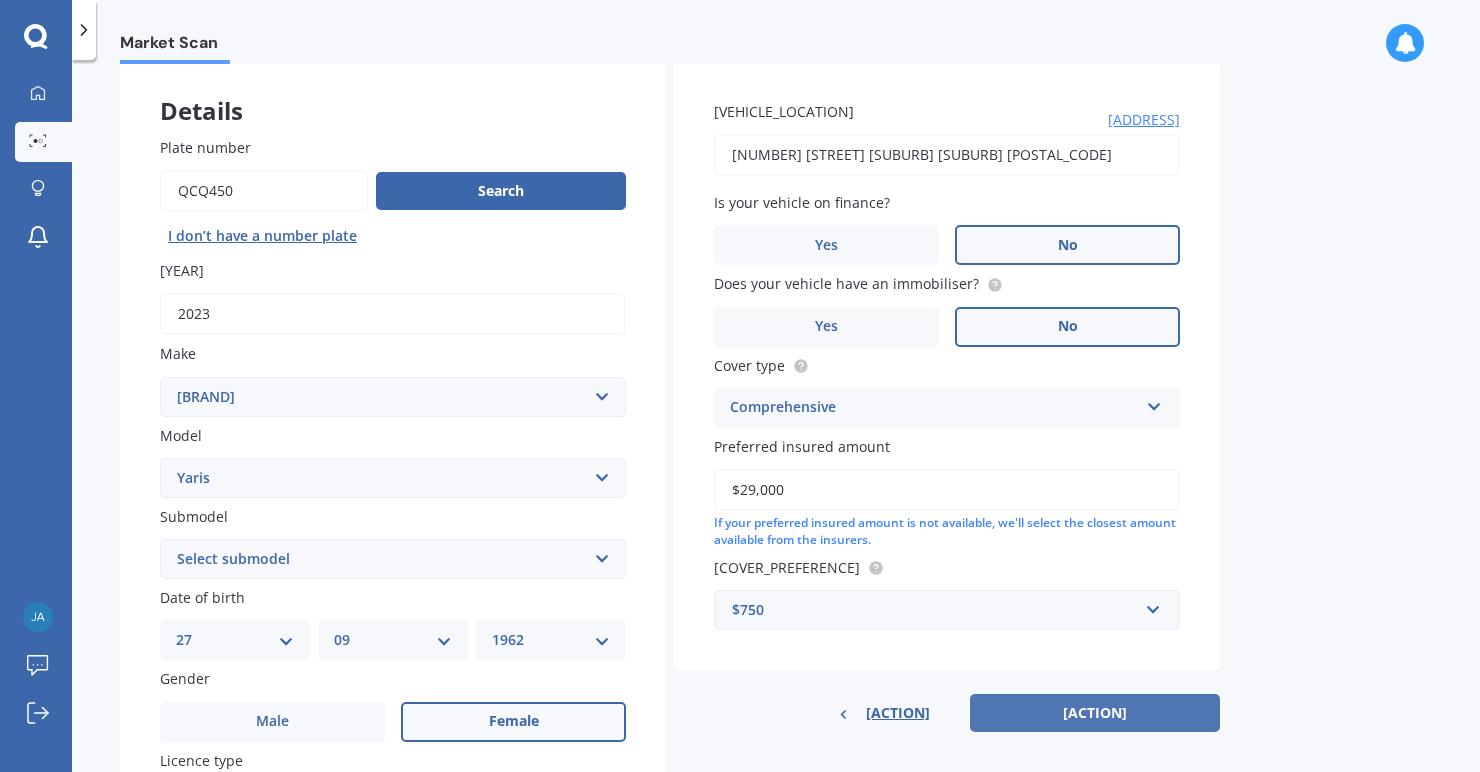 click on "[ACTION]" at bounding box center [1095, 713] 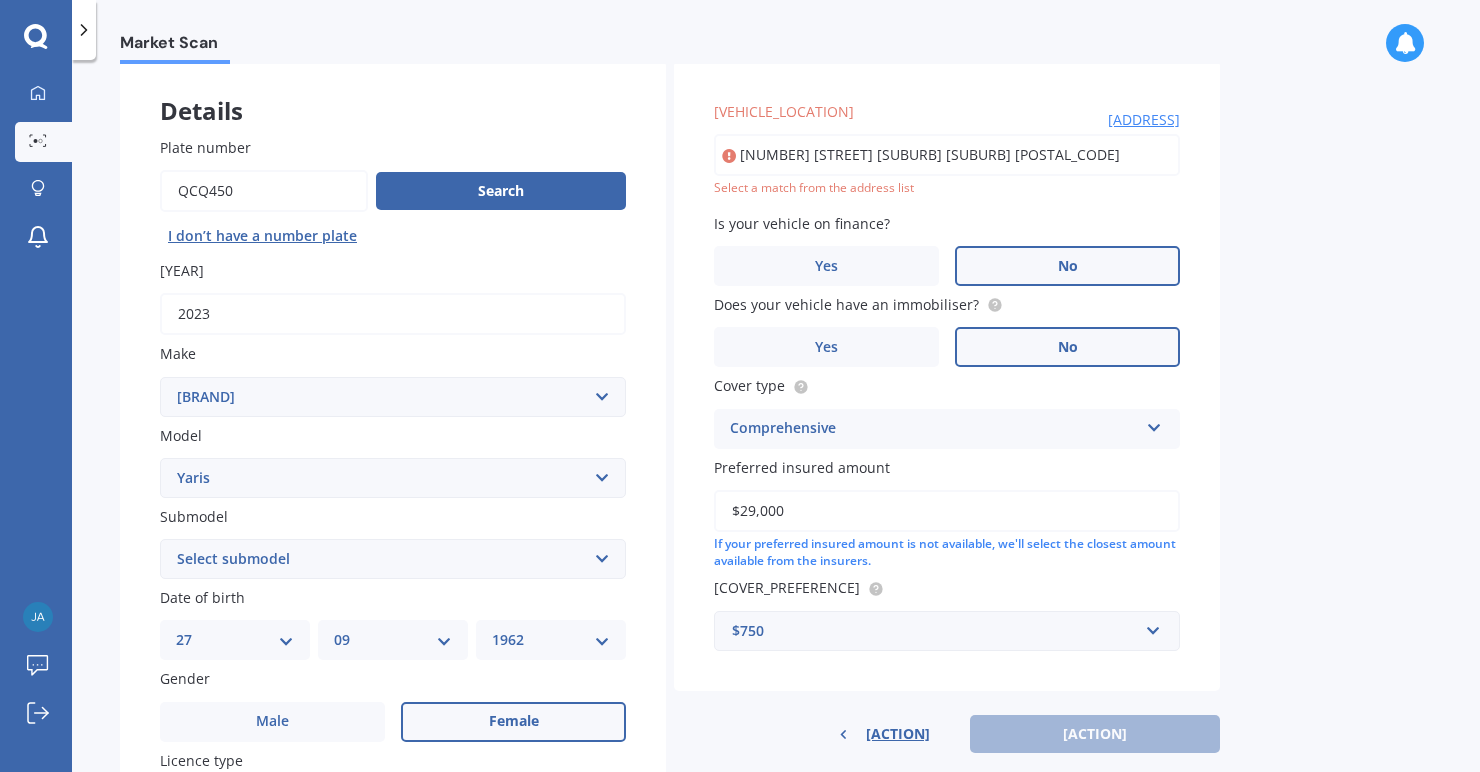 click on "[NUMBER] [STREET] [SUBURB] [SUBURB] [POSTAL_CODE]" at bounding box center [947, 155] 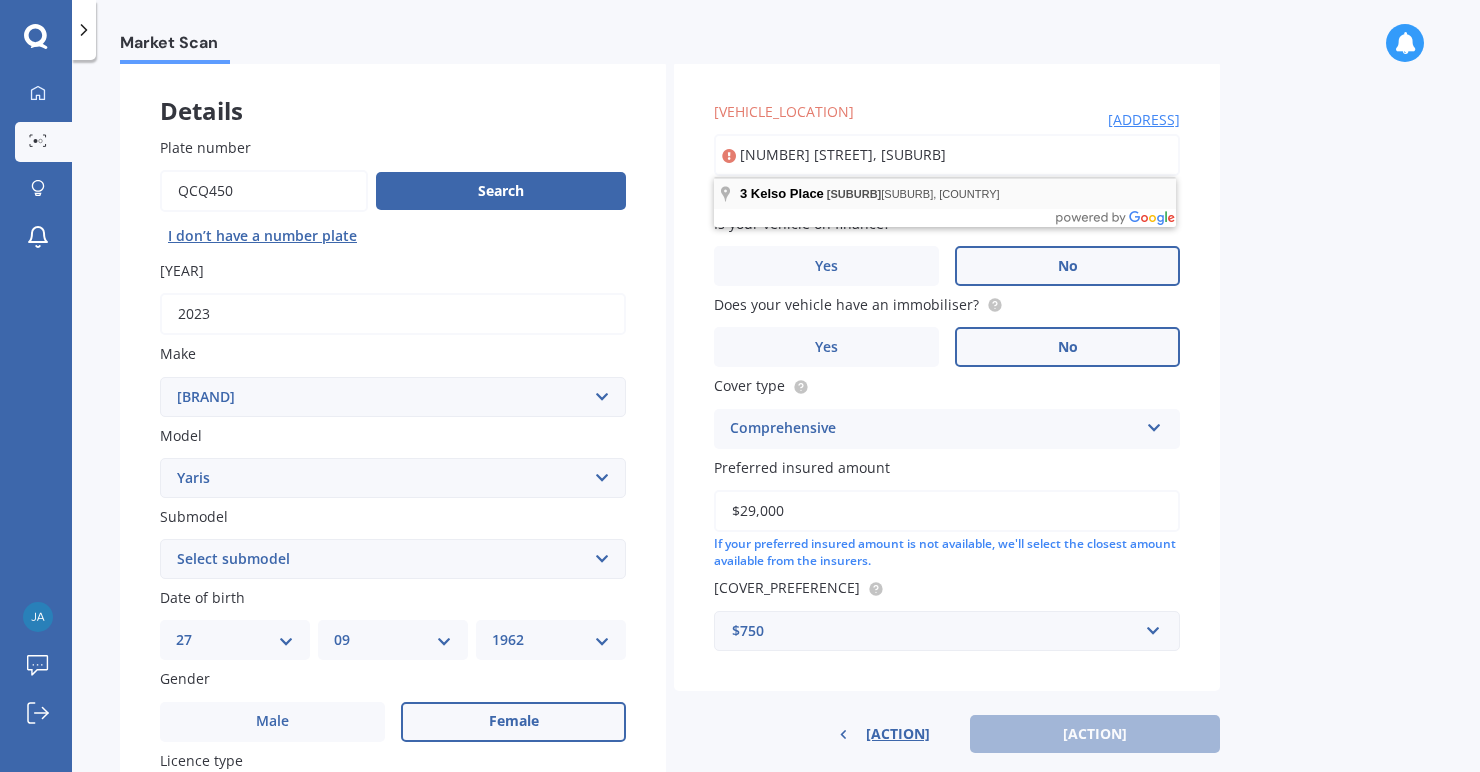 type on "[NUMBER] [STREET], [SUBURB]" 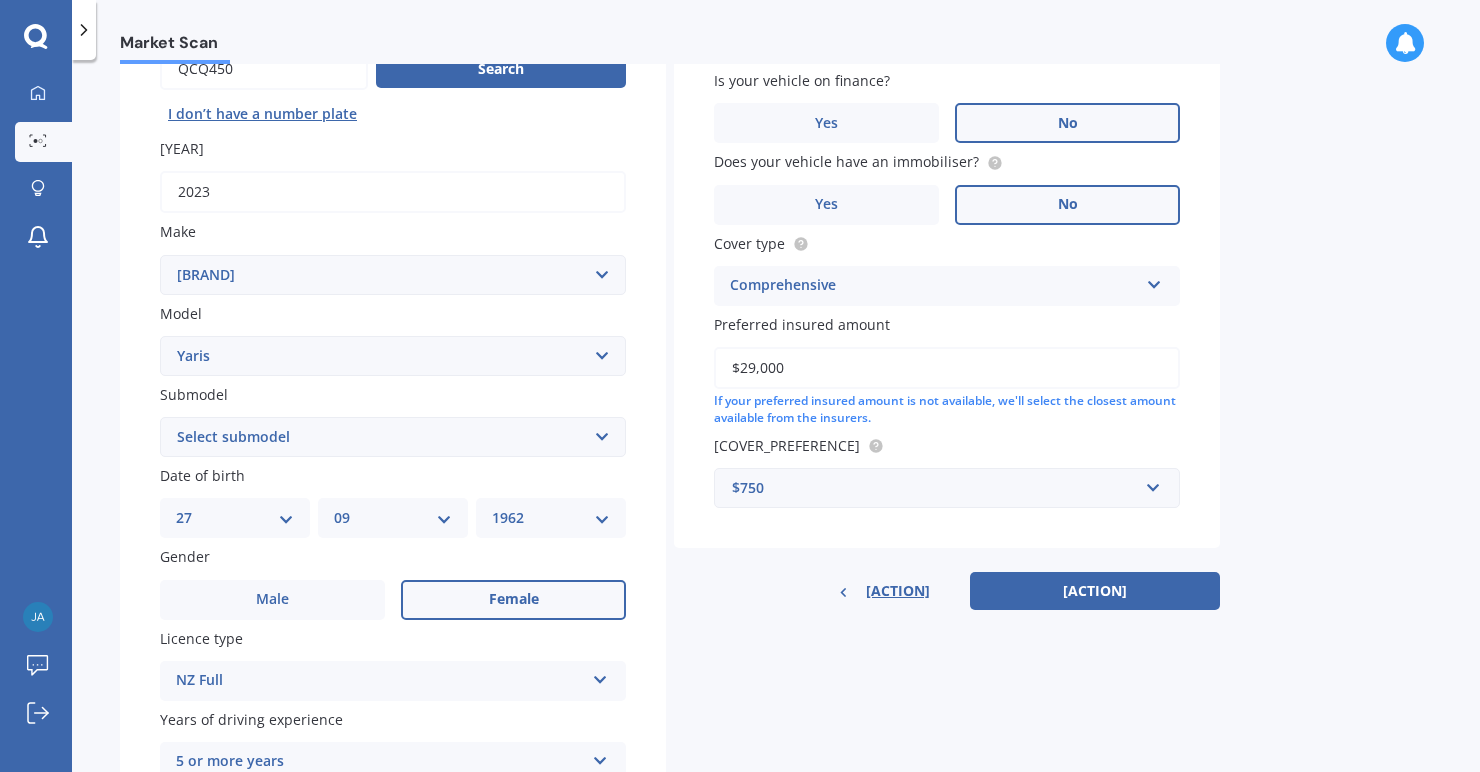 scroll, scrollTop: 232, scrollLeft: 0, axis: vertical 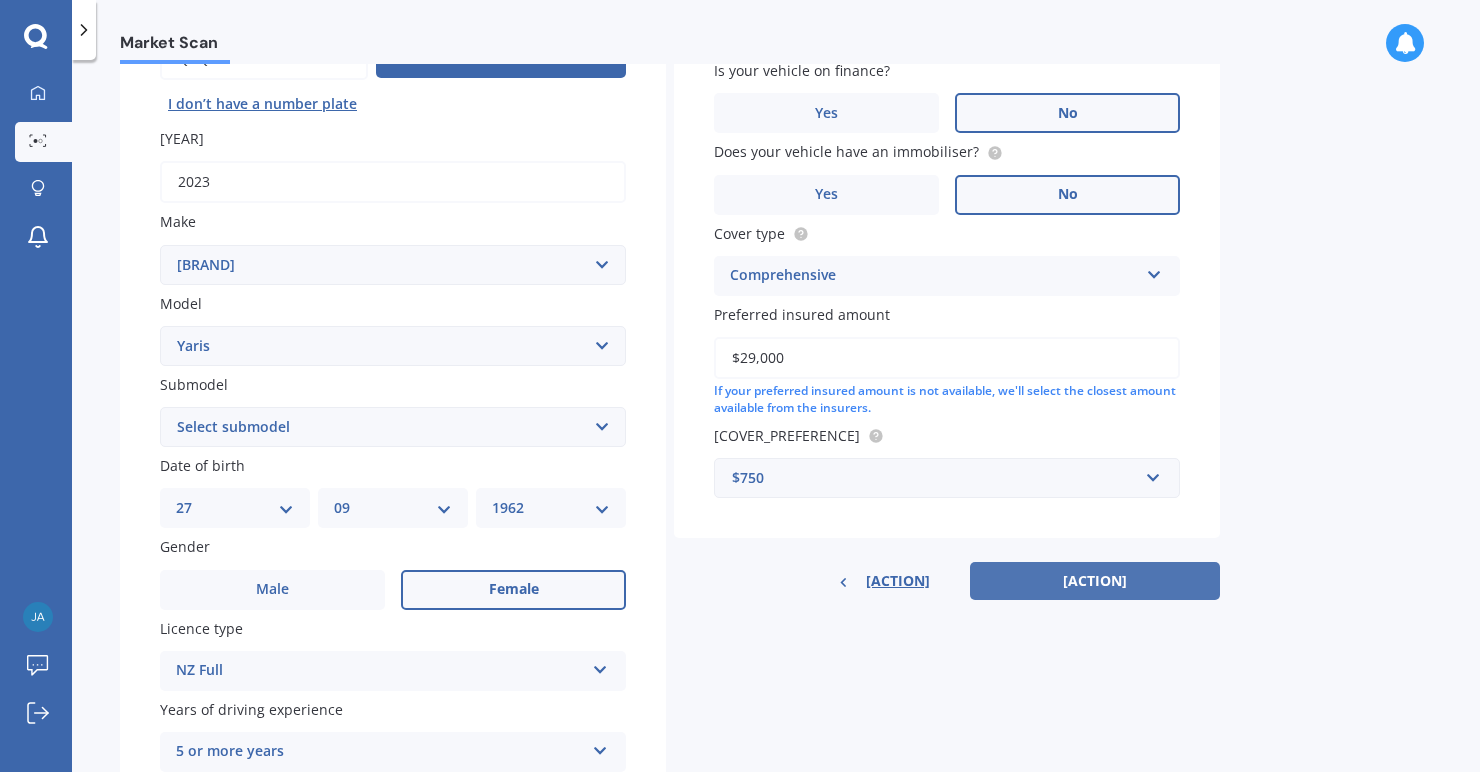 click on "[ACTION]" at bounding box center [1095, 581] 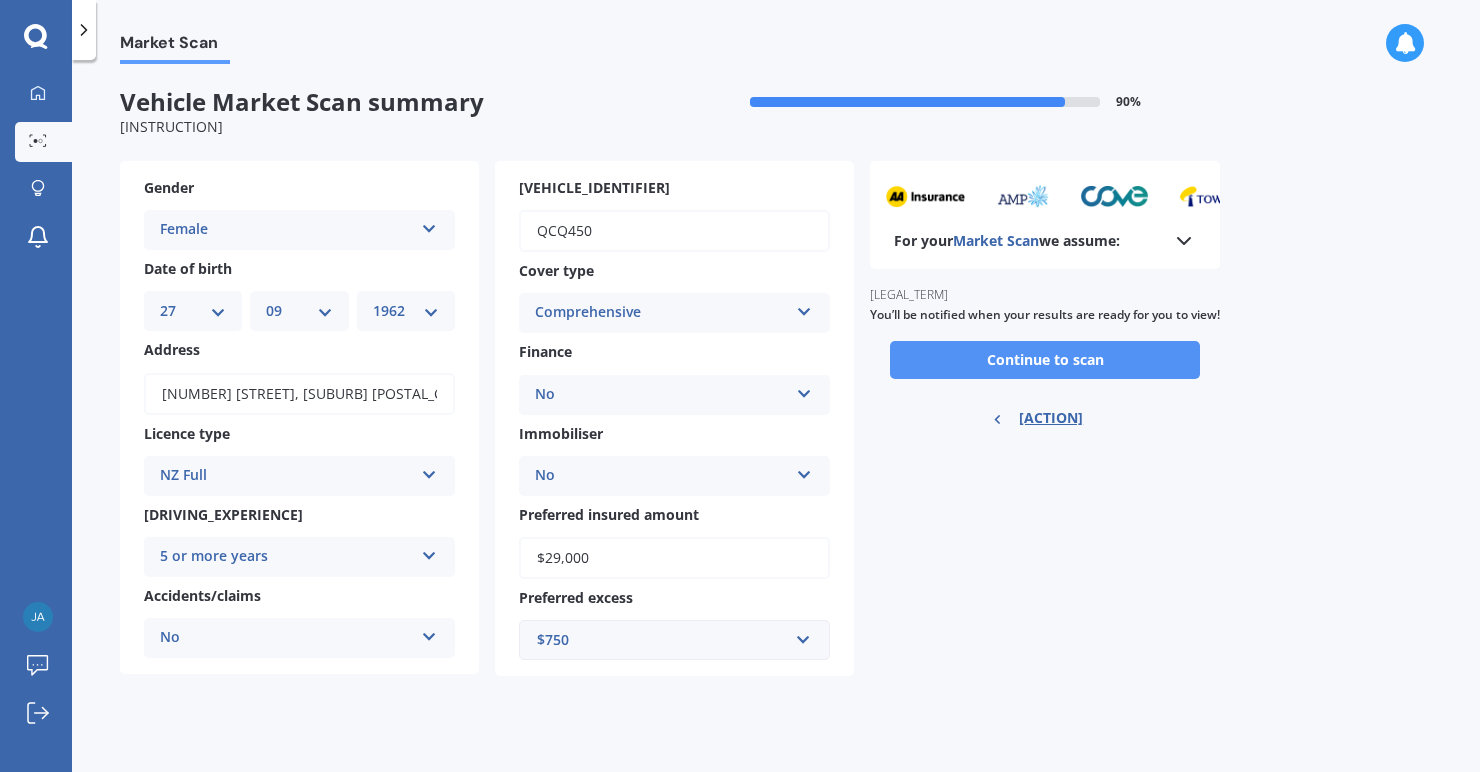 click on "Continue to scan" at bounding box center (1045, 360) 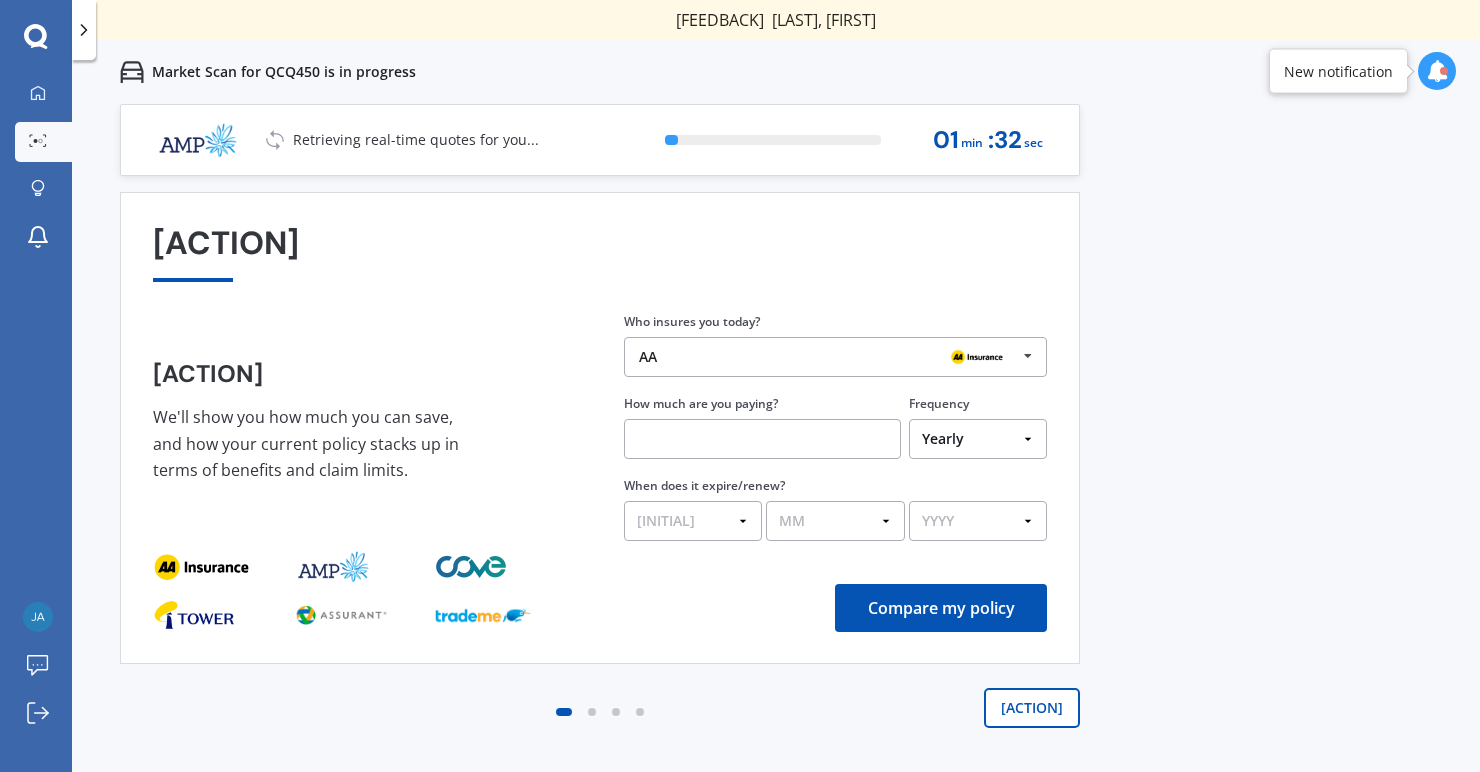 click on "AA" at bounding box center [828, 357] 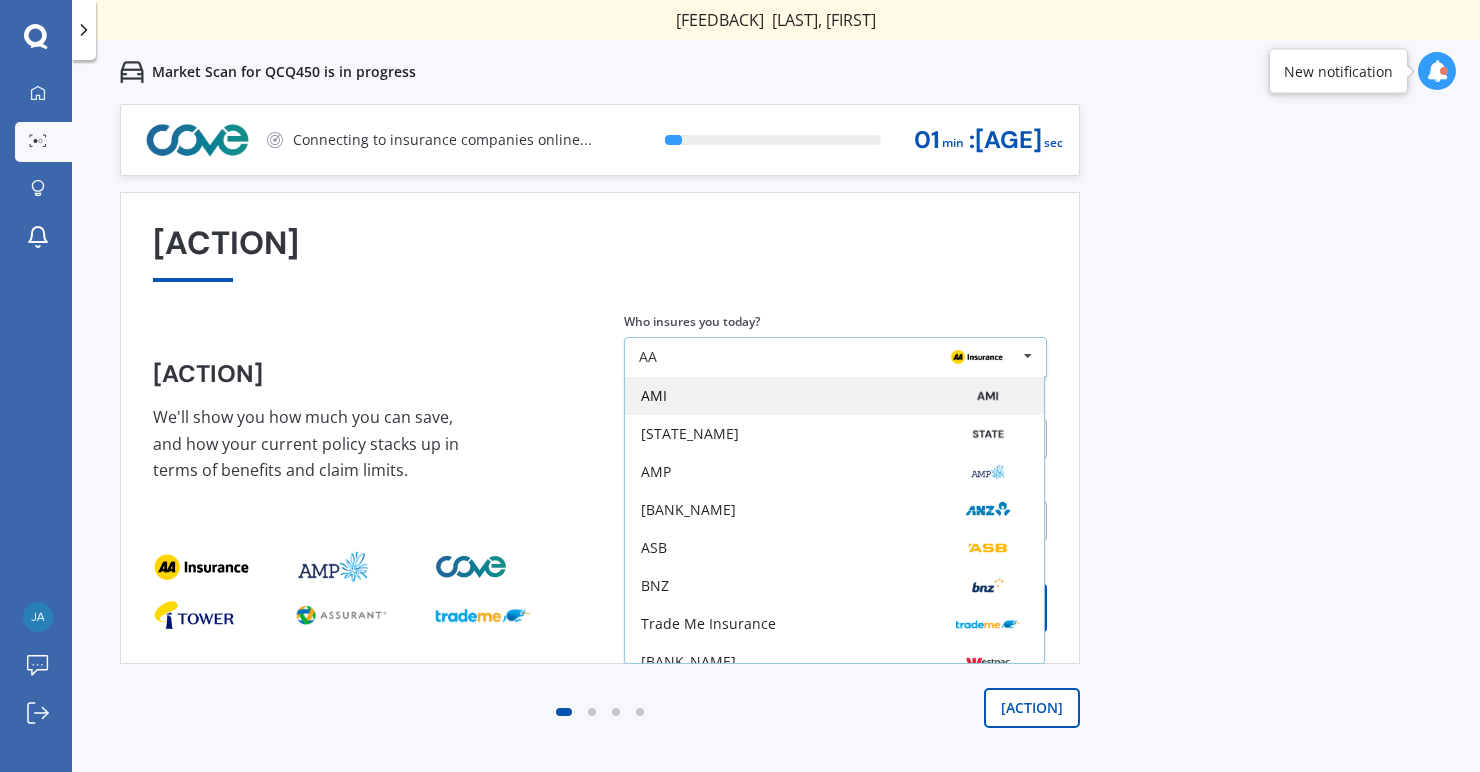 scroll, scrollTop: 131, scrollLeft: 0, axis: vertical 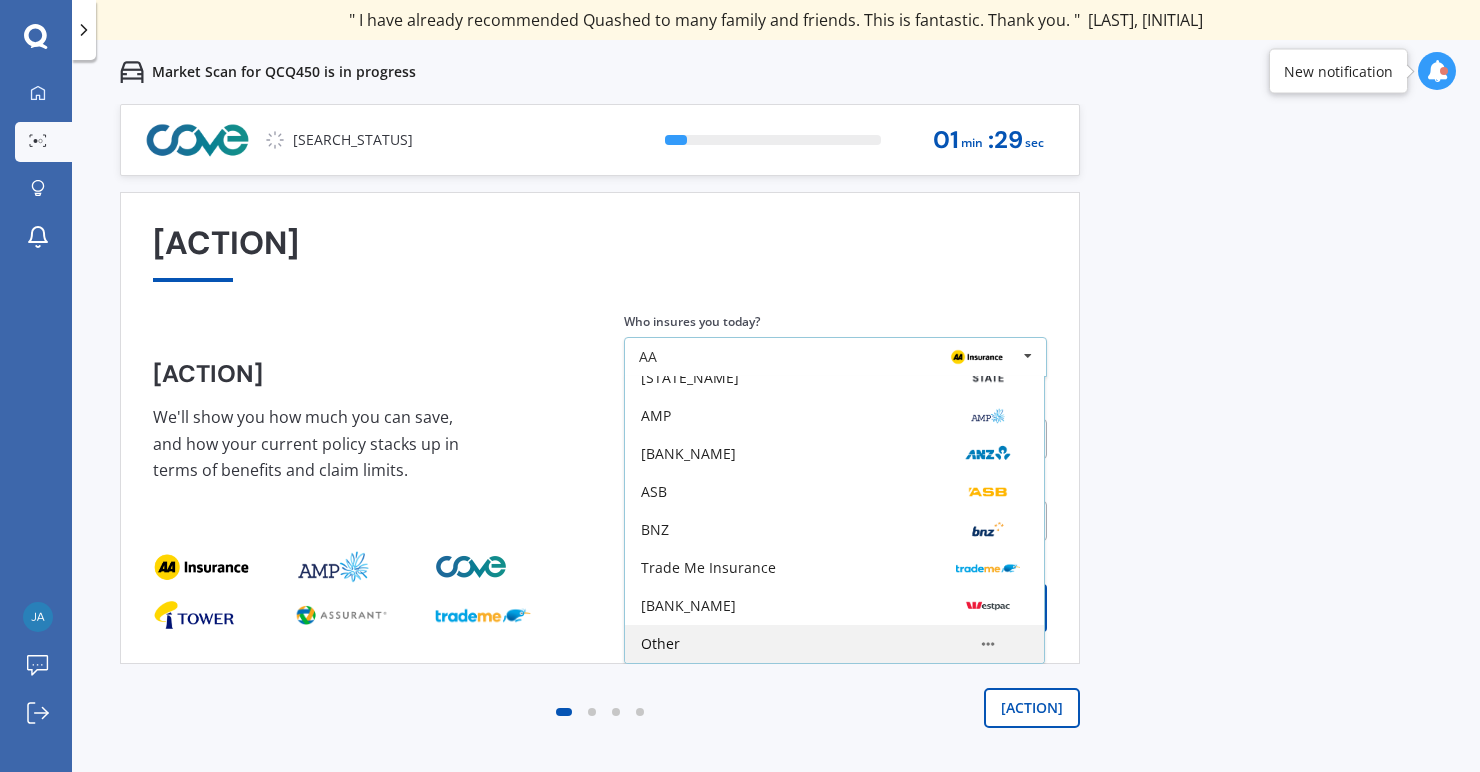 click on "Other" at bounding box center (834, 264) 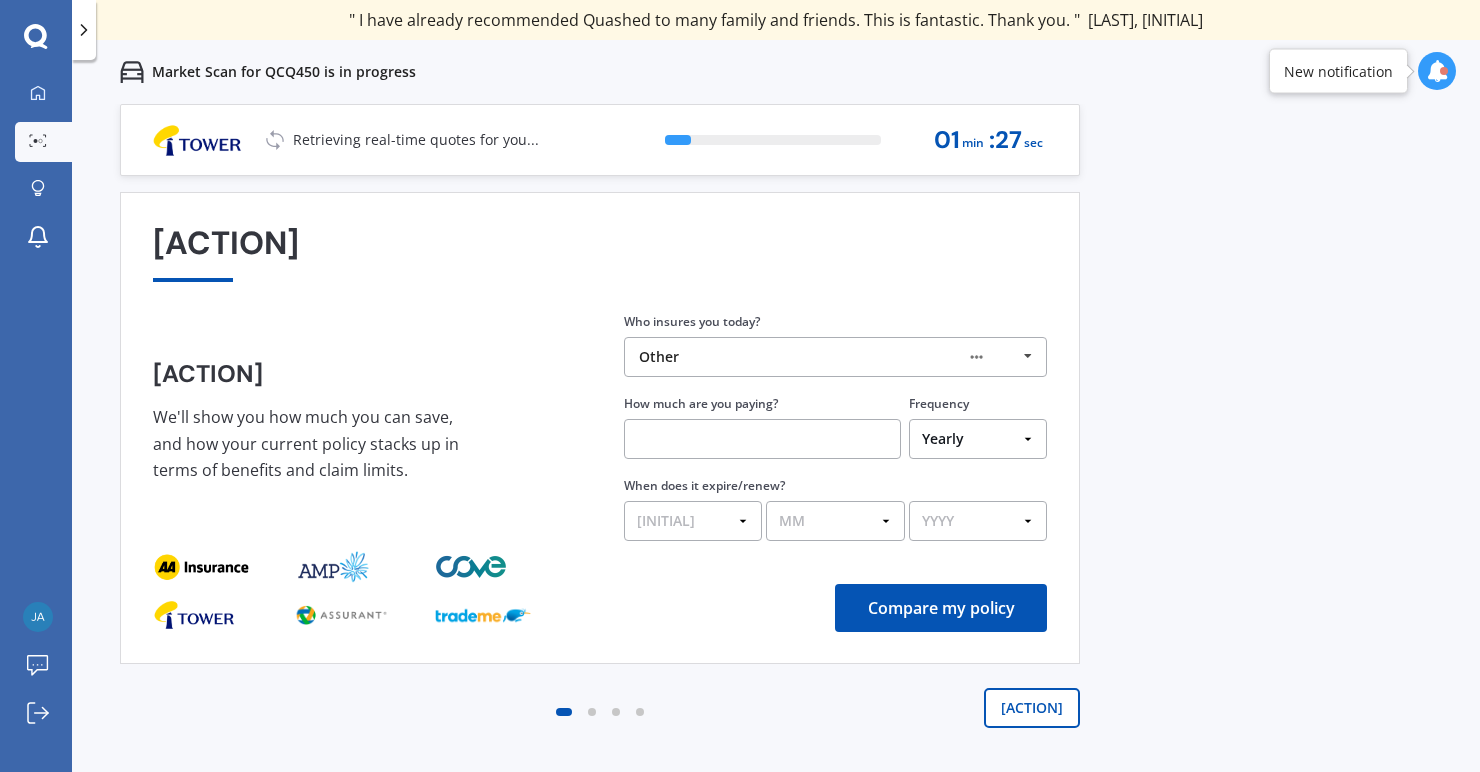 click at bounding box center [762, 439] 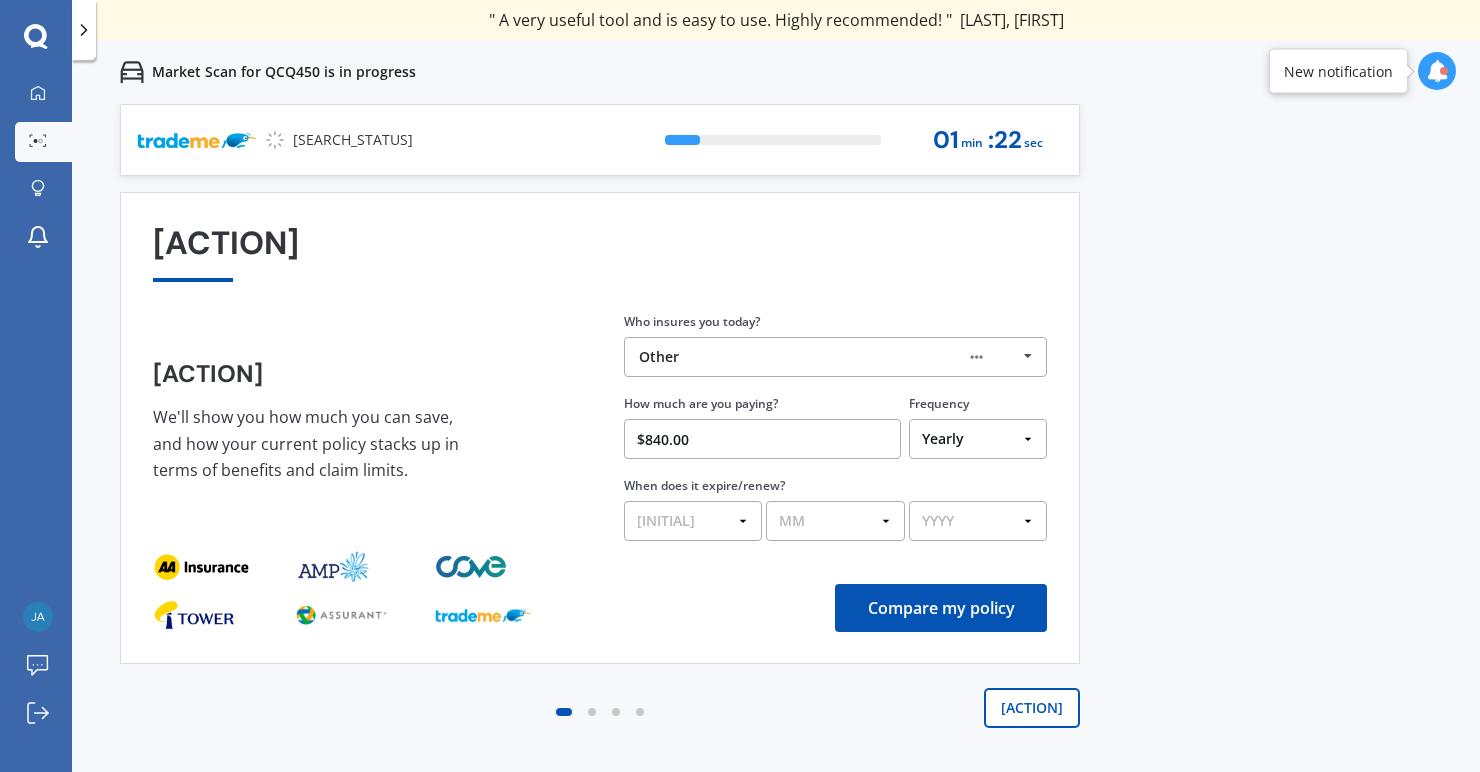 type on "$840.00" 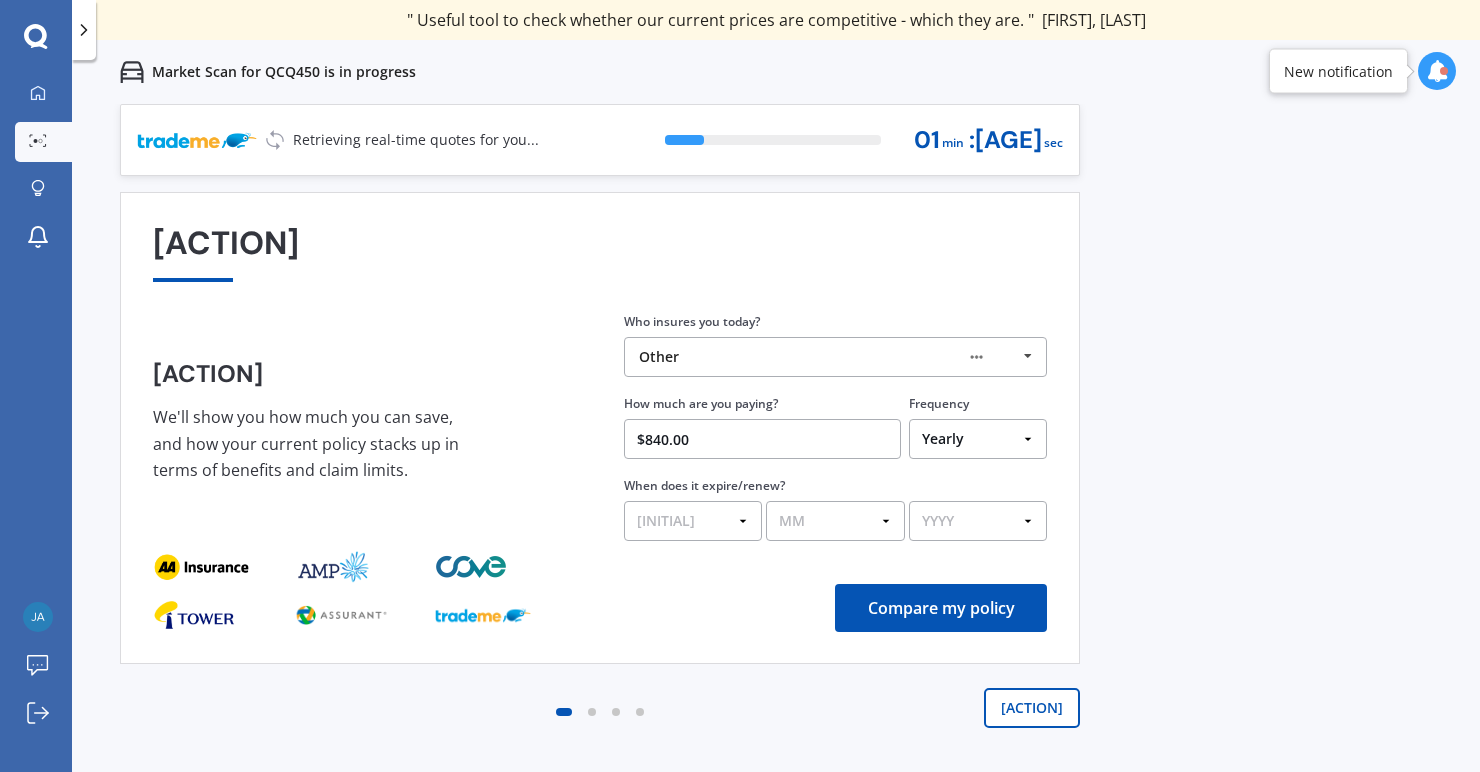 select on "01" 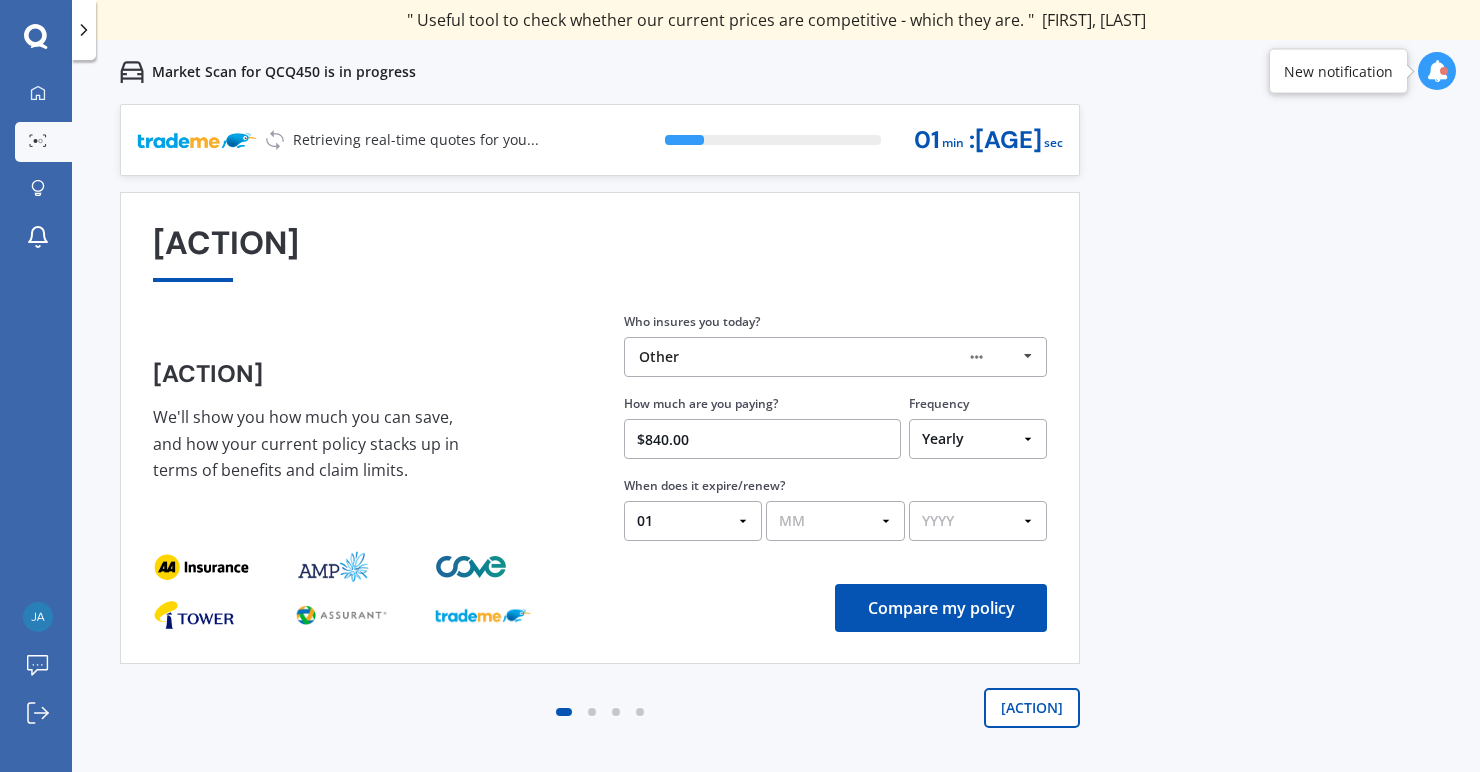 click on "MM 01 02 03 04 05 06 07 08 09 10 11 12" at bounding box center [835, 521] 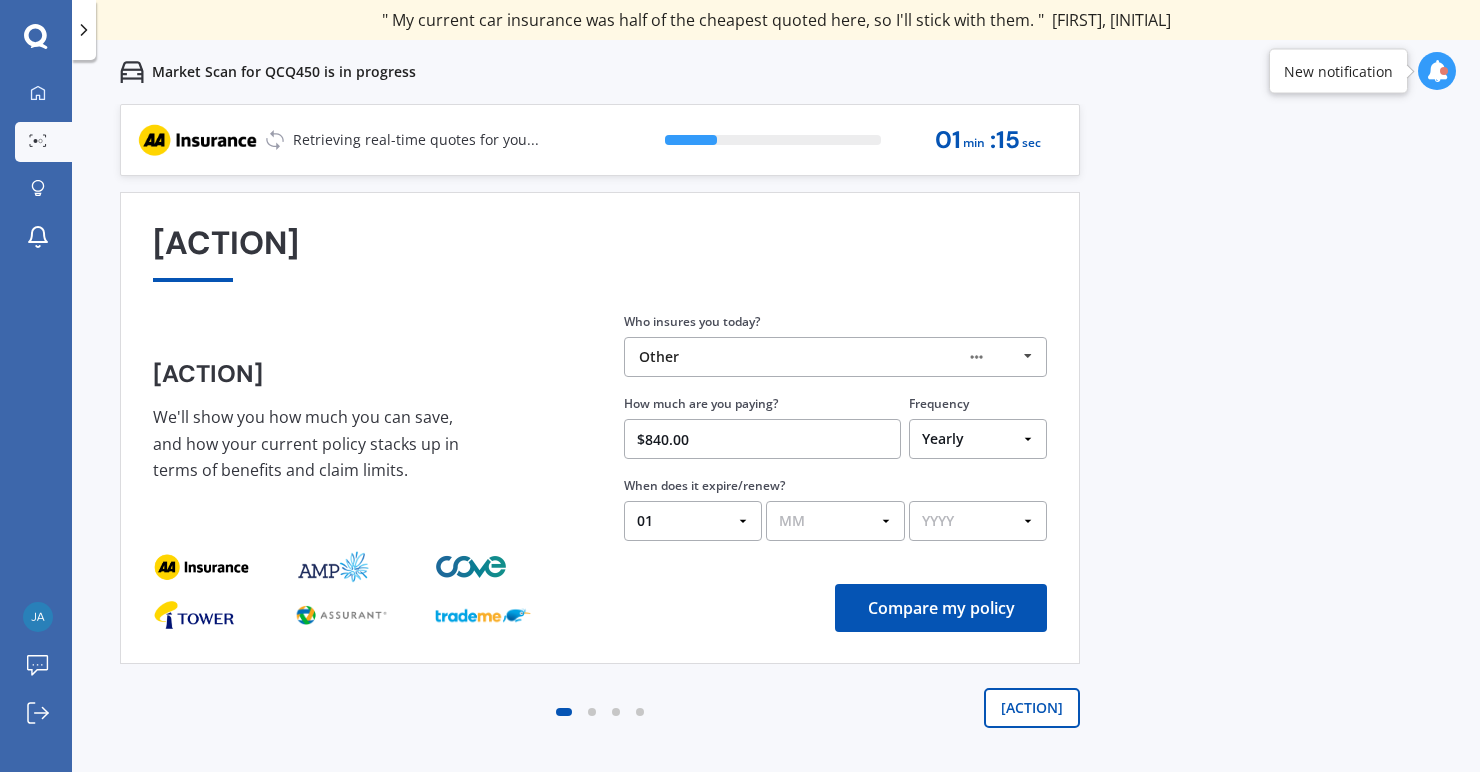 select on "08" 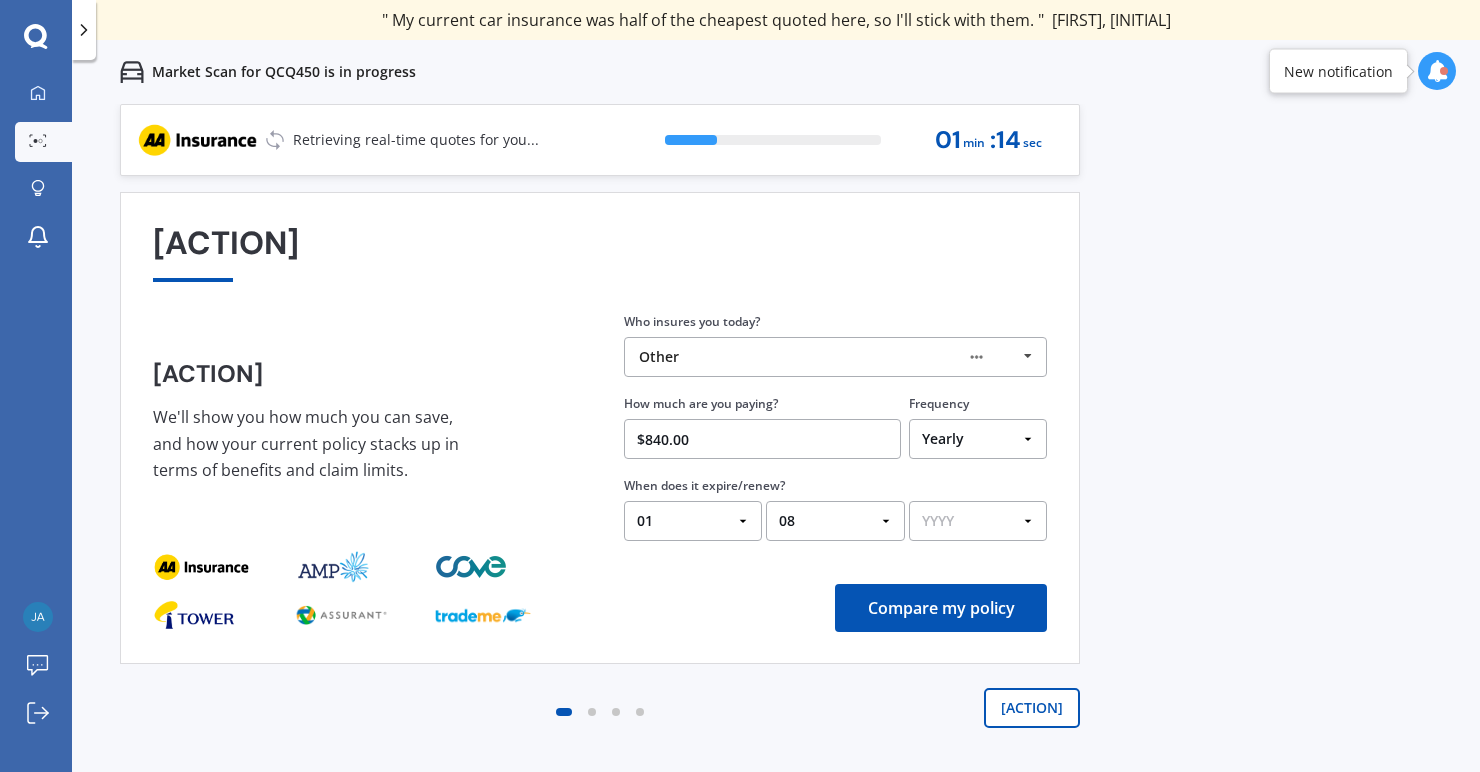 click on "YYYY 2026 2025 2024" at bounding box center [978, 521] 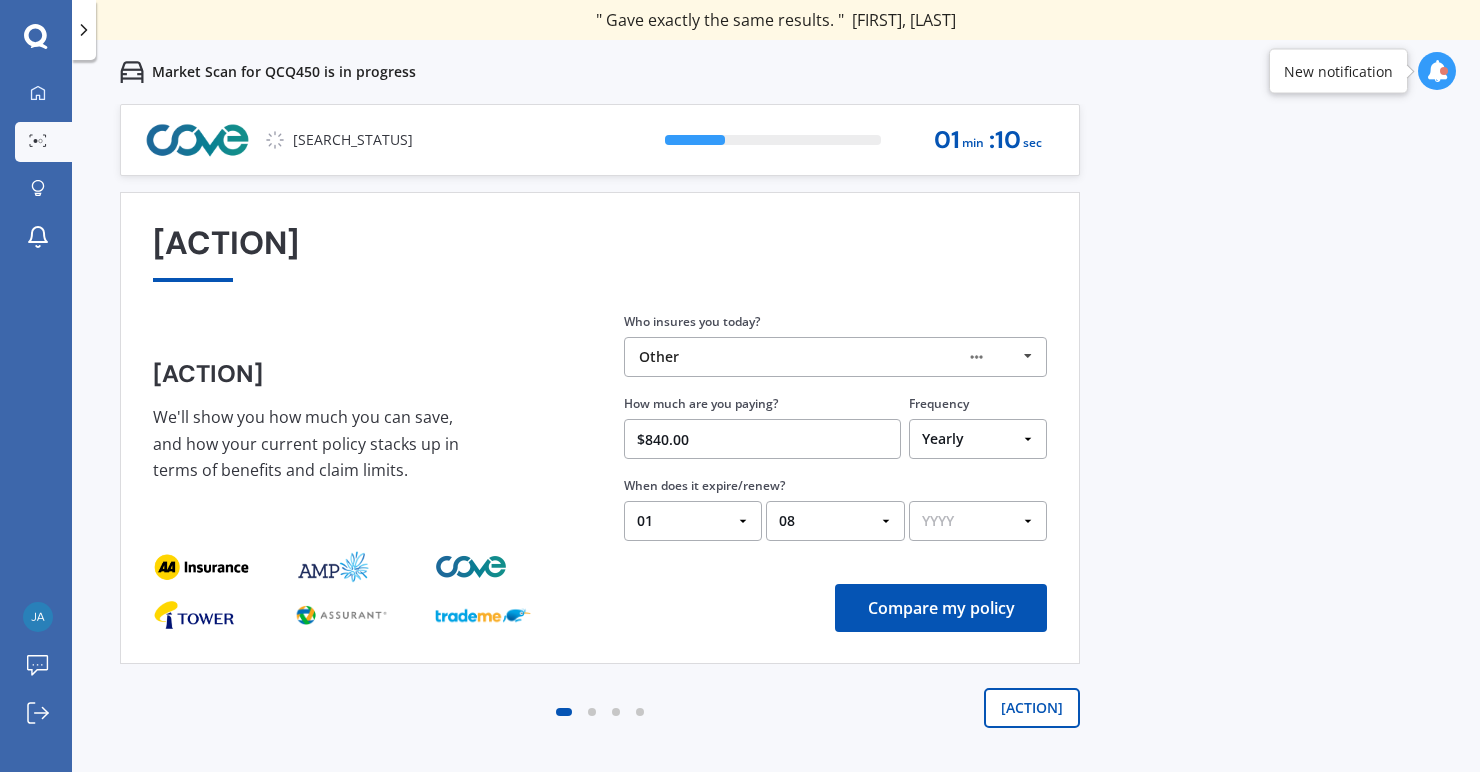 select on "2025" 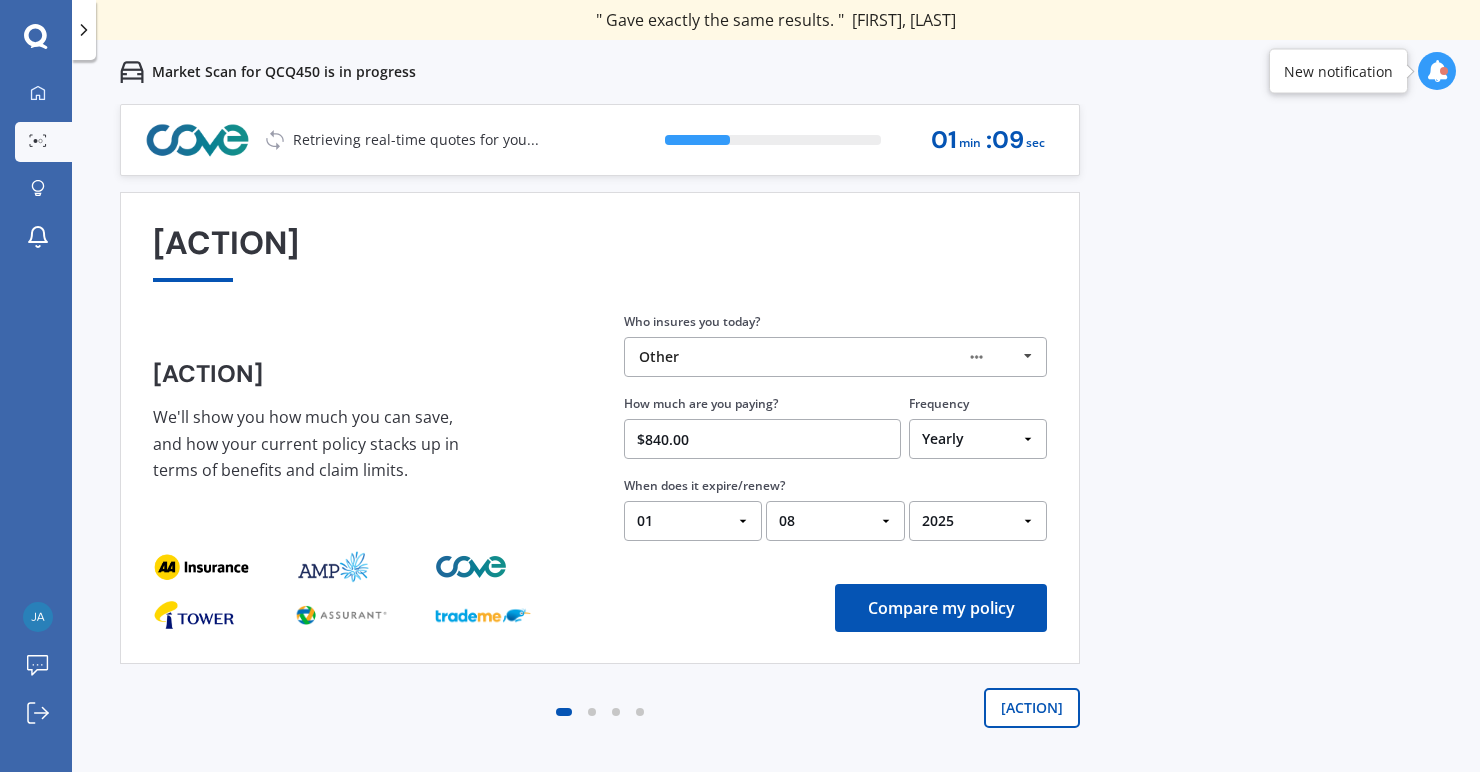 click on "Compare my policy" at bounding box center [941, 608] 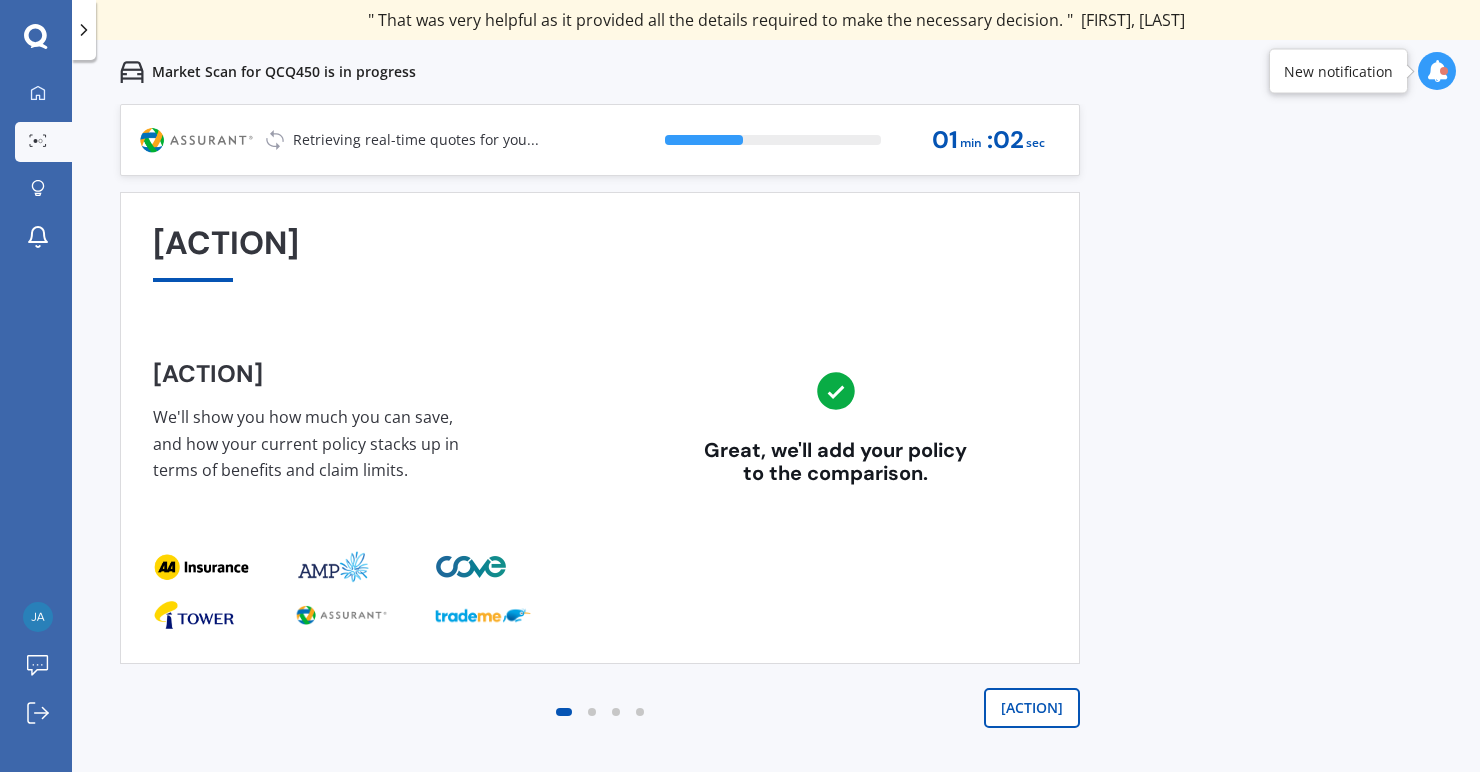 click on "[ACTION]" at bounding box center (1032, 708) 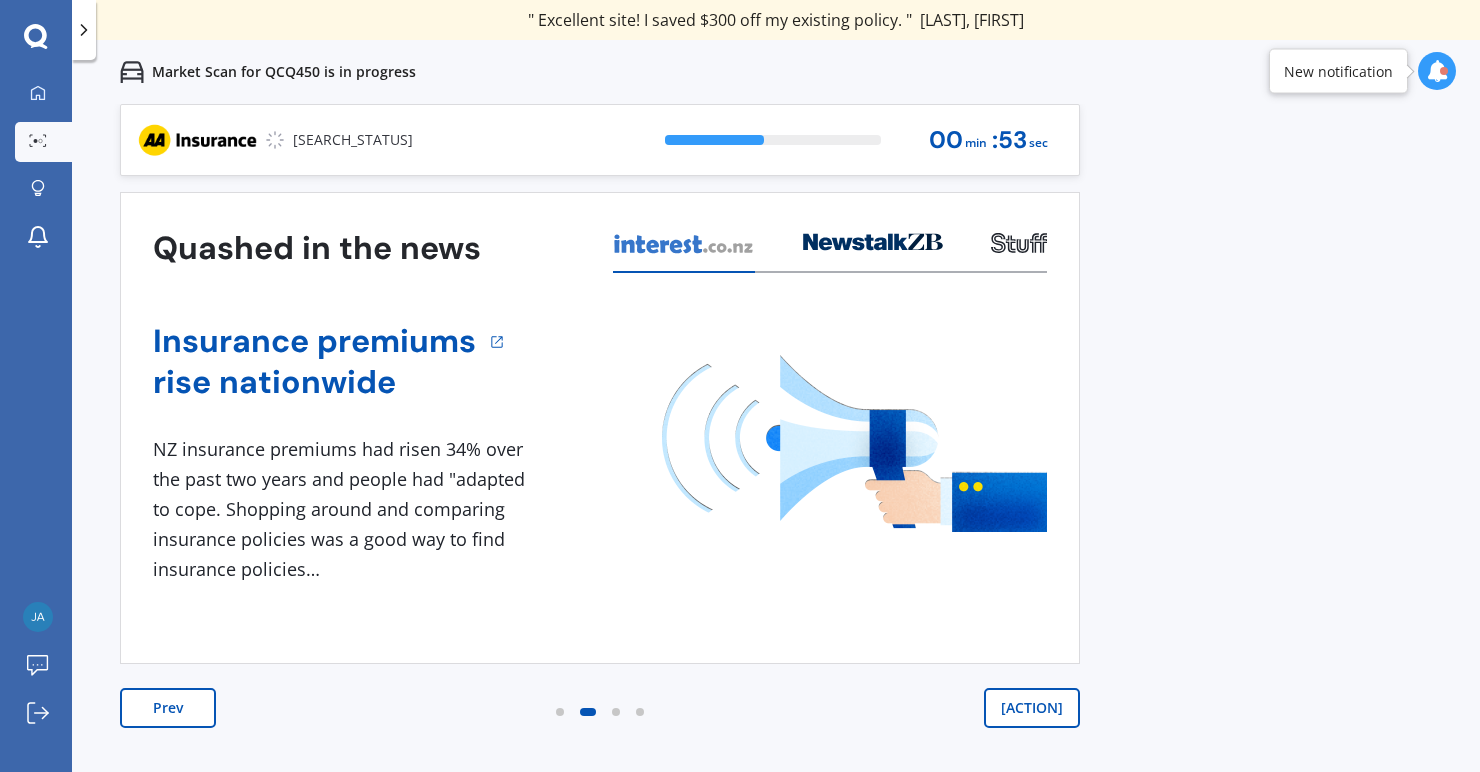 click on "[ACTION]" at bounding box center (1032, 708) 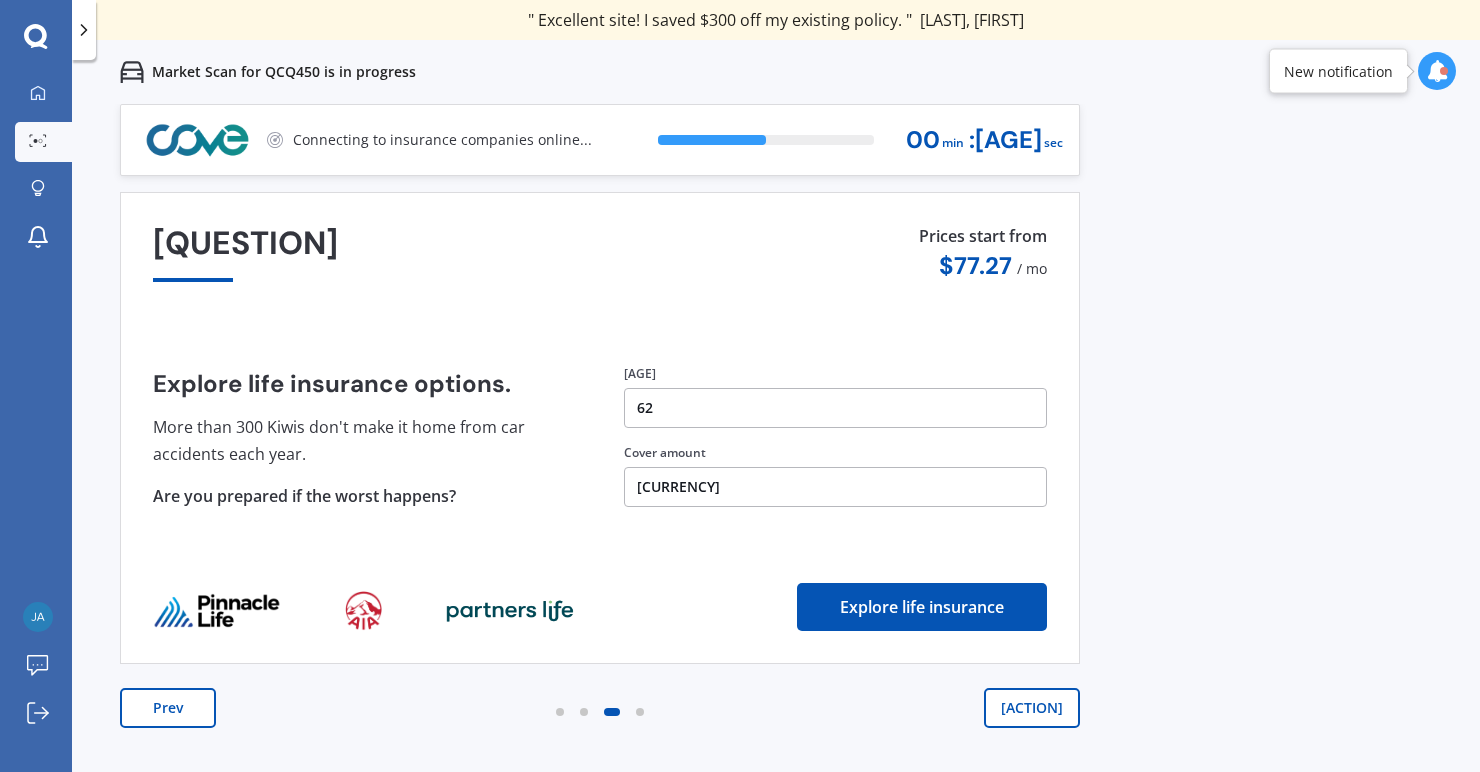 click on "[ACTION]" at bounding box center [1032, 708] 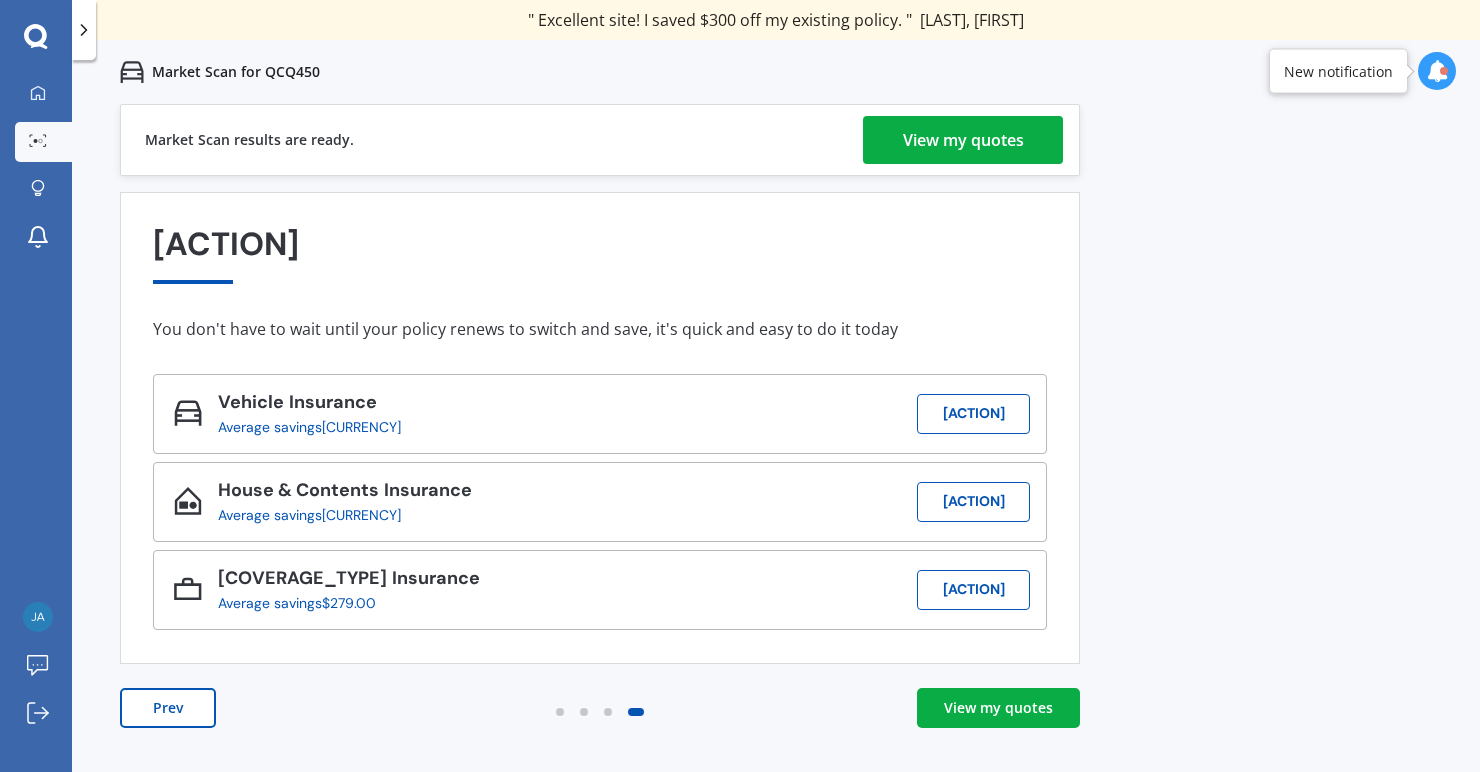 click on "View my quotes" at bounding box center (963, 140) 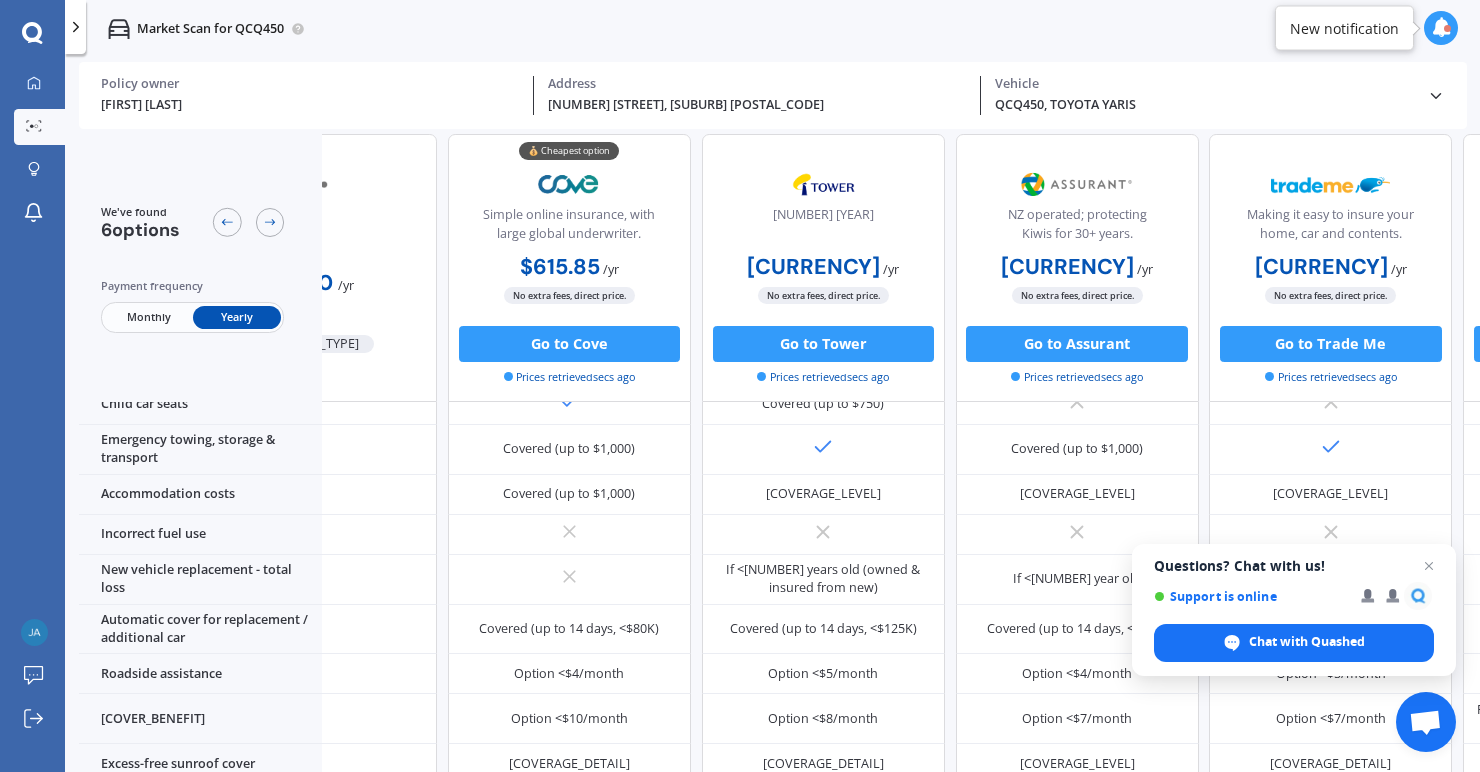 scroll, scrollTop: 0, scrollLeft: 142, axis: horizontal 